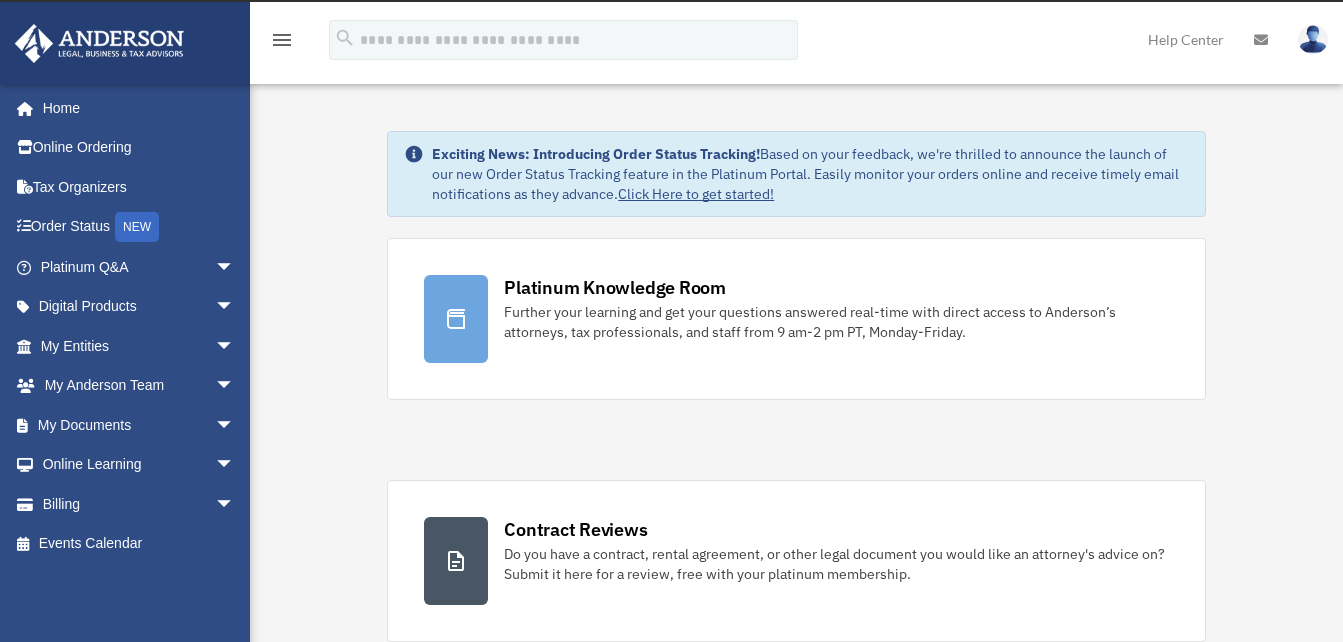 scroll, scrollTop: 0, scrollLeft: 0, axis: both 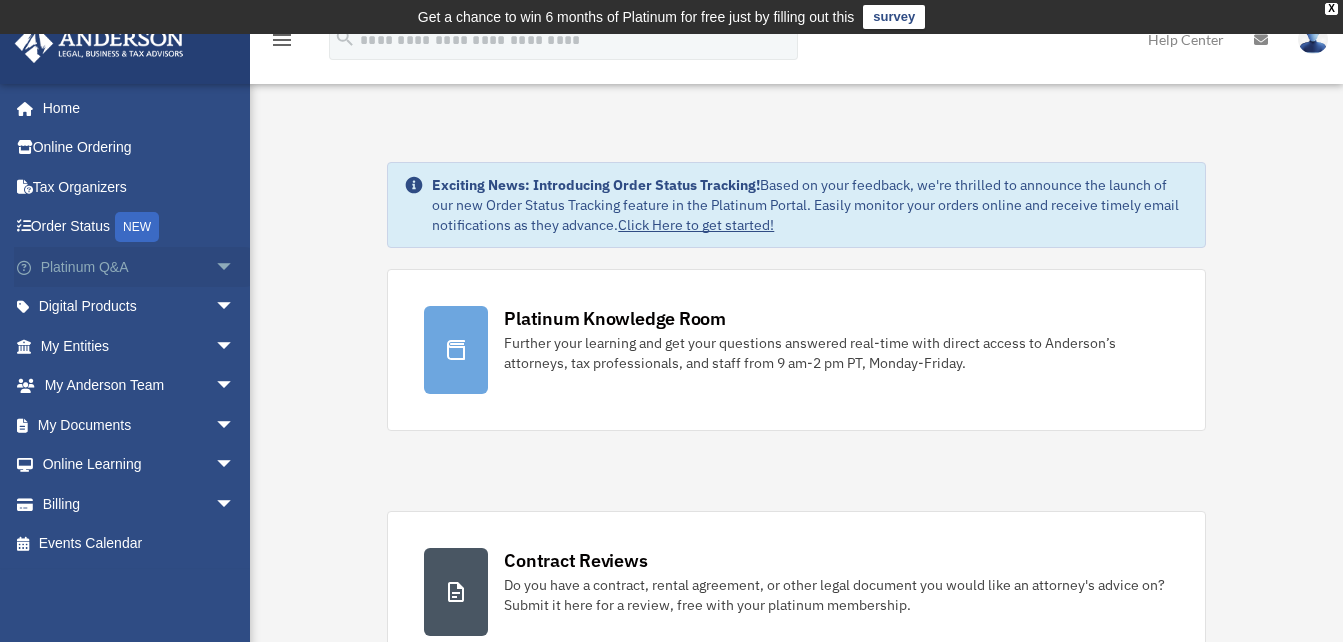 click on "Platinum Q&A arrow_drop_down" at bounding box center (139, 267) 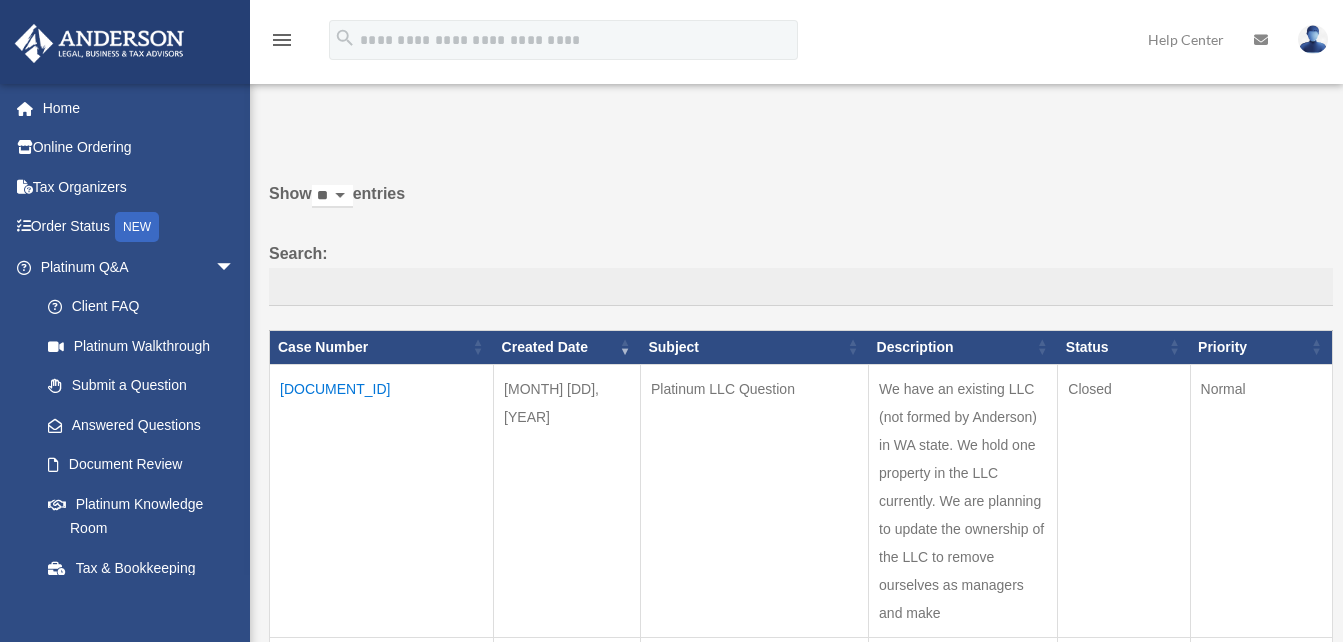 scroll, scrollTop: 0, scrollLeft: 0, axis: both 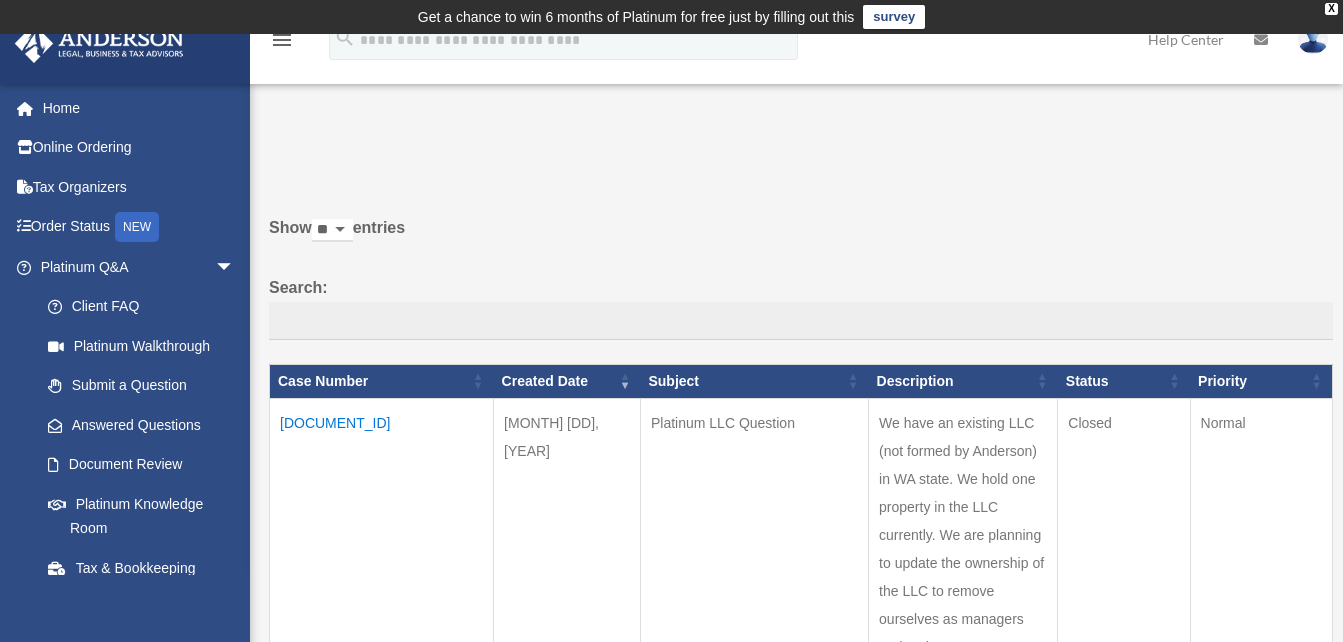 click on "[DOCUMENT_ID]" at bounding box center (382, 534) 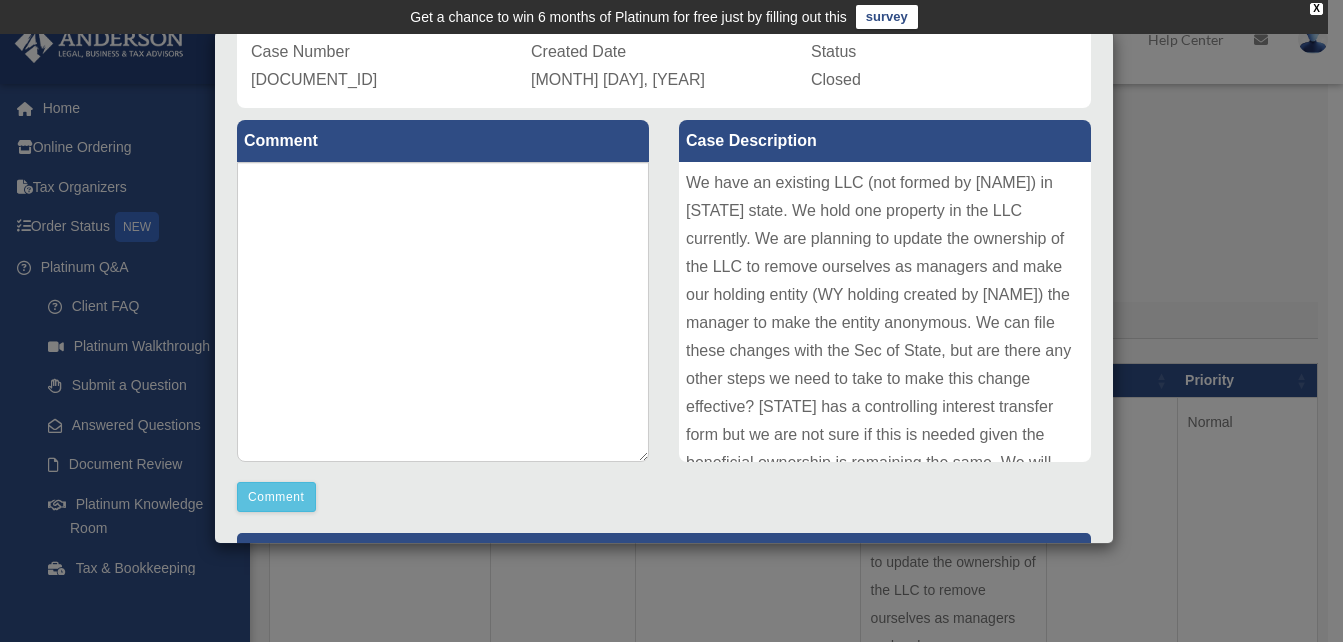 scroll, scrollTop: 159, scrollLeft: 0, axis: vertical 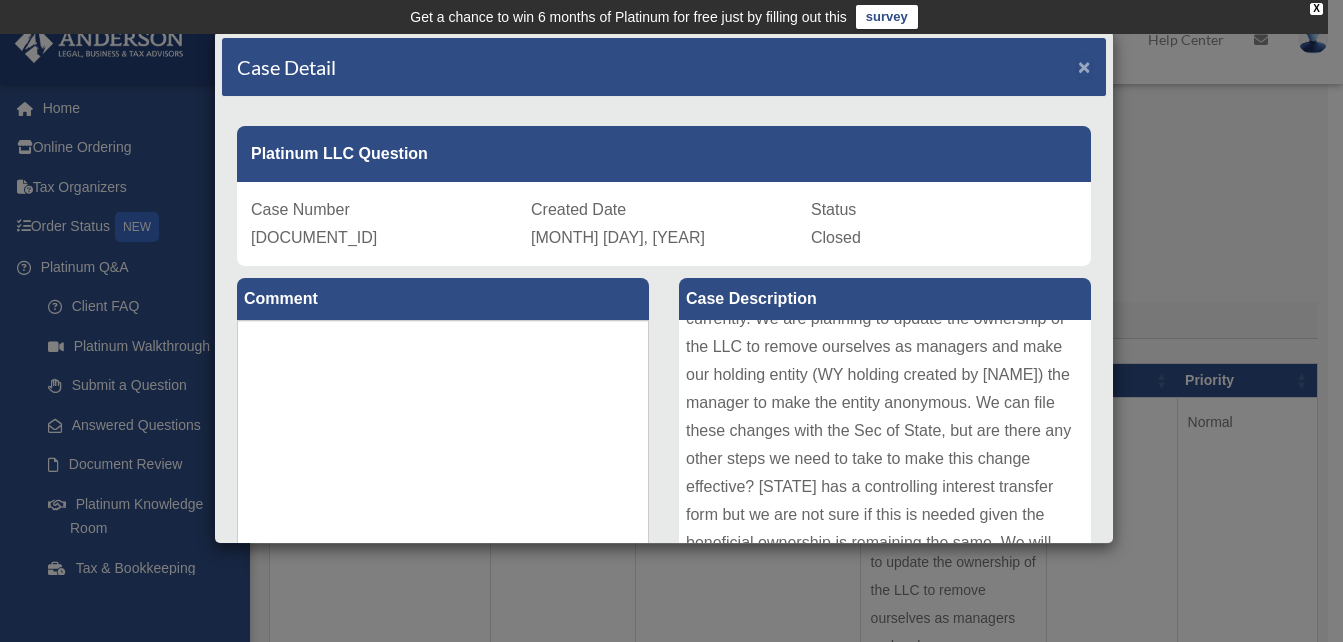 click on "×" at bounding box center (1084, 66) 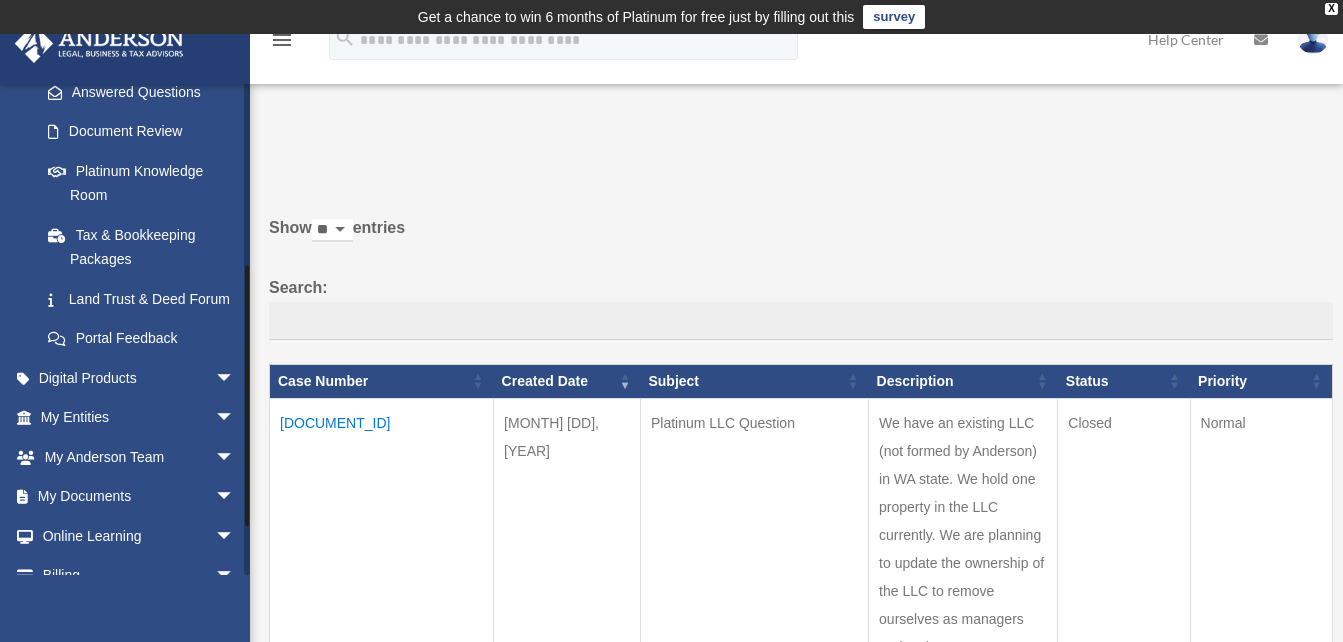 scroll, scrollTop: 422, scrollLeft: 0, axis: vertical 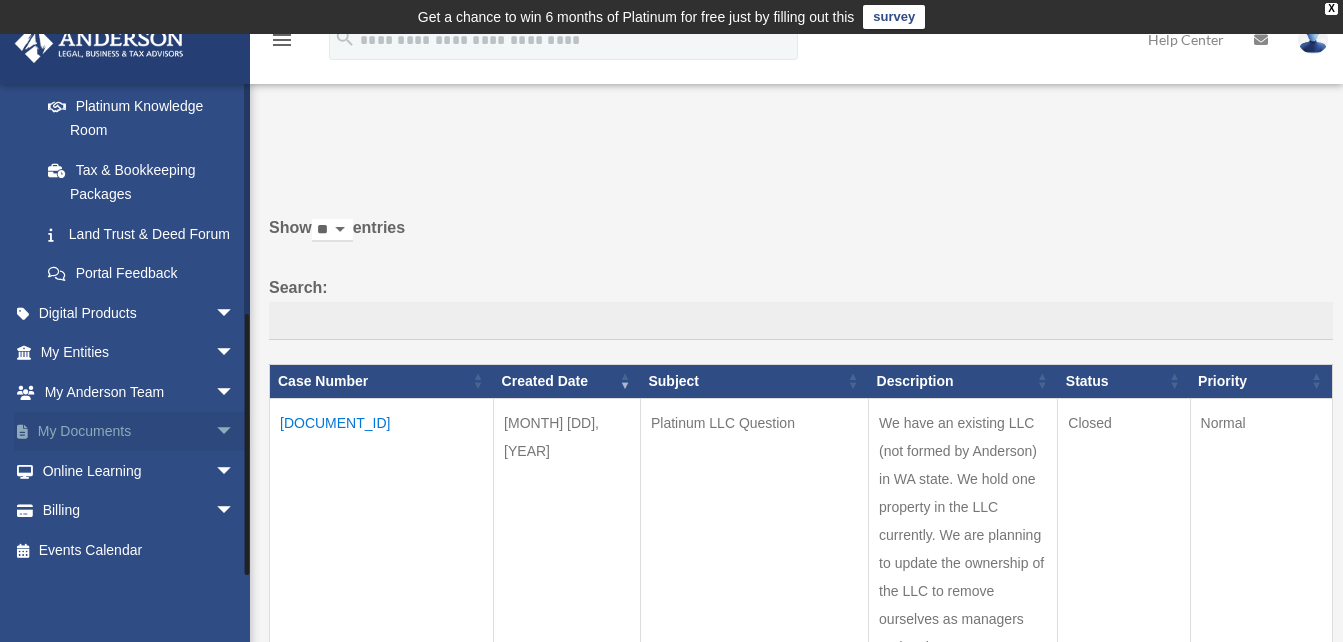click on "arrow_drop_down" at bounding box center [235, 432] 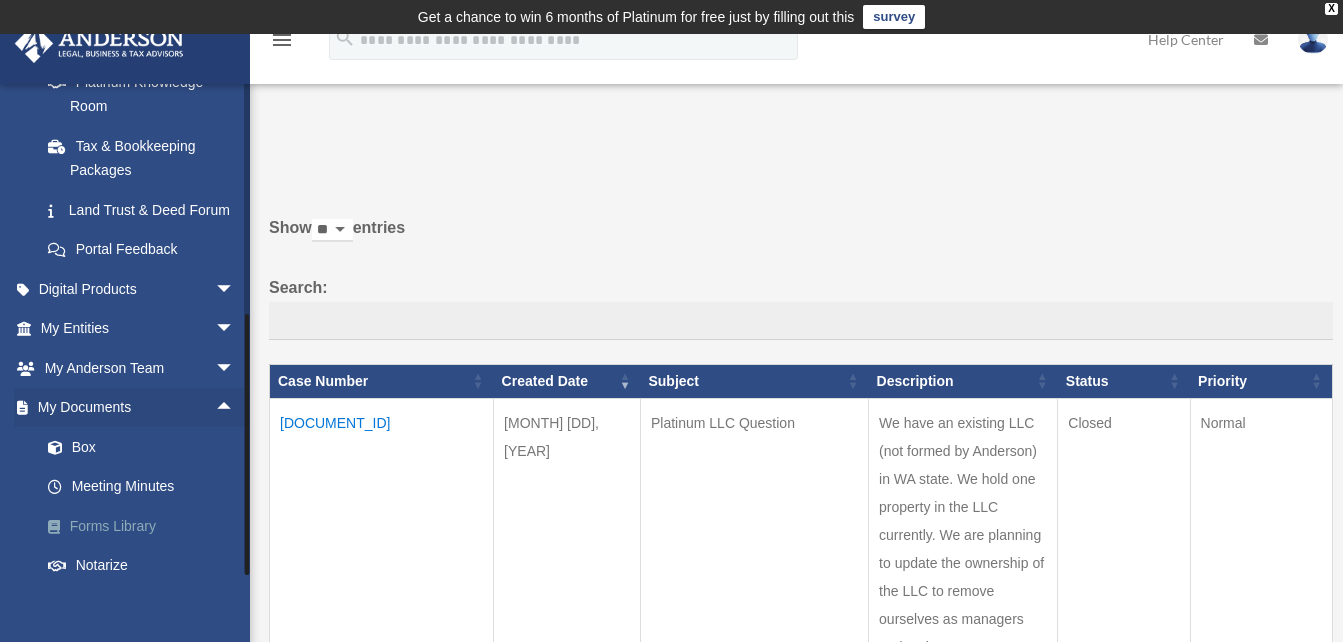 click on "Forms Library" at bounding box center (146, 526) 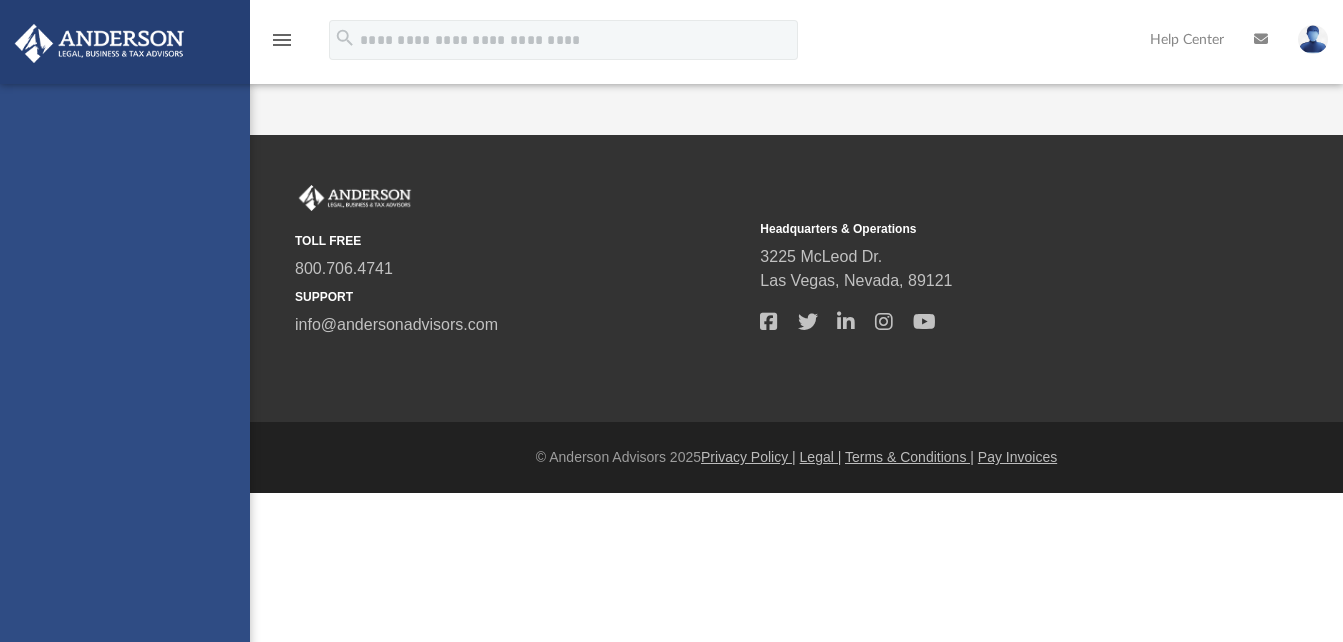 scroll, scrollTop: 0, scrollLeft: 0, axis: both 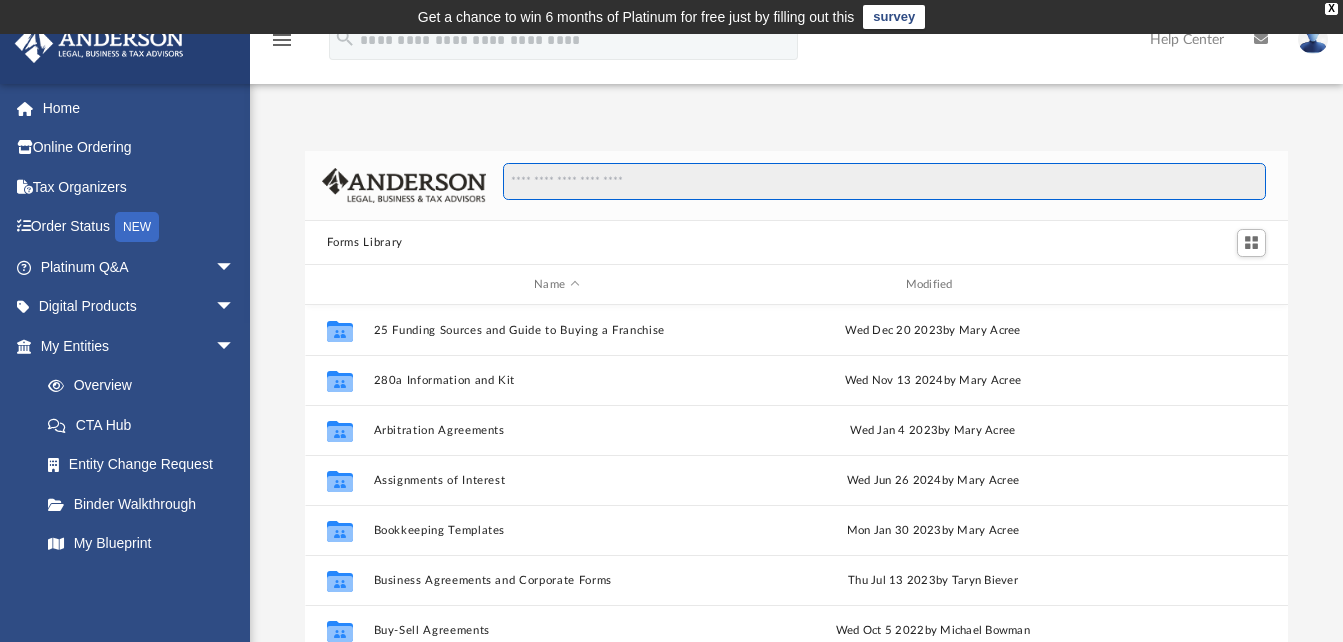 click at bounding box center (884, 182) 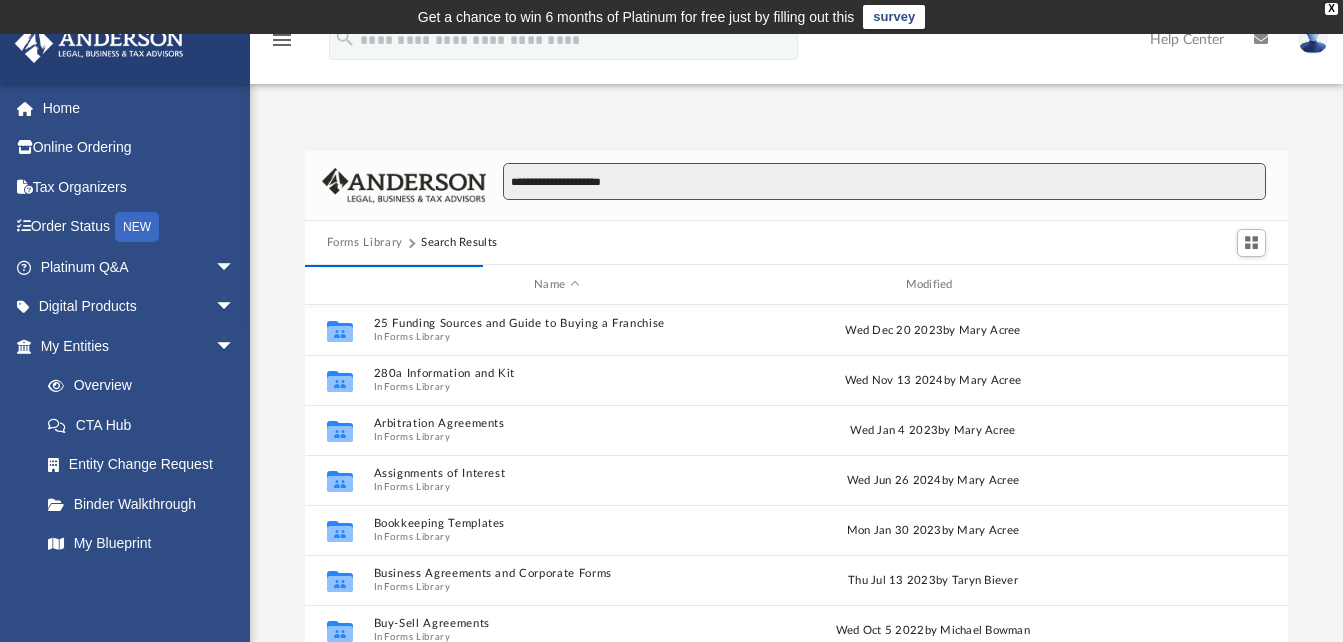 scroll, scrollTop: 378, scrollLeft: 968, axis: both 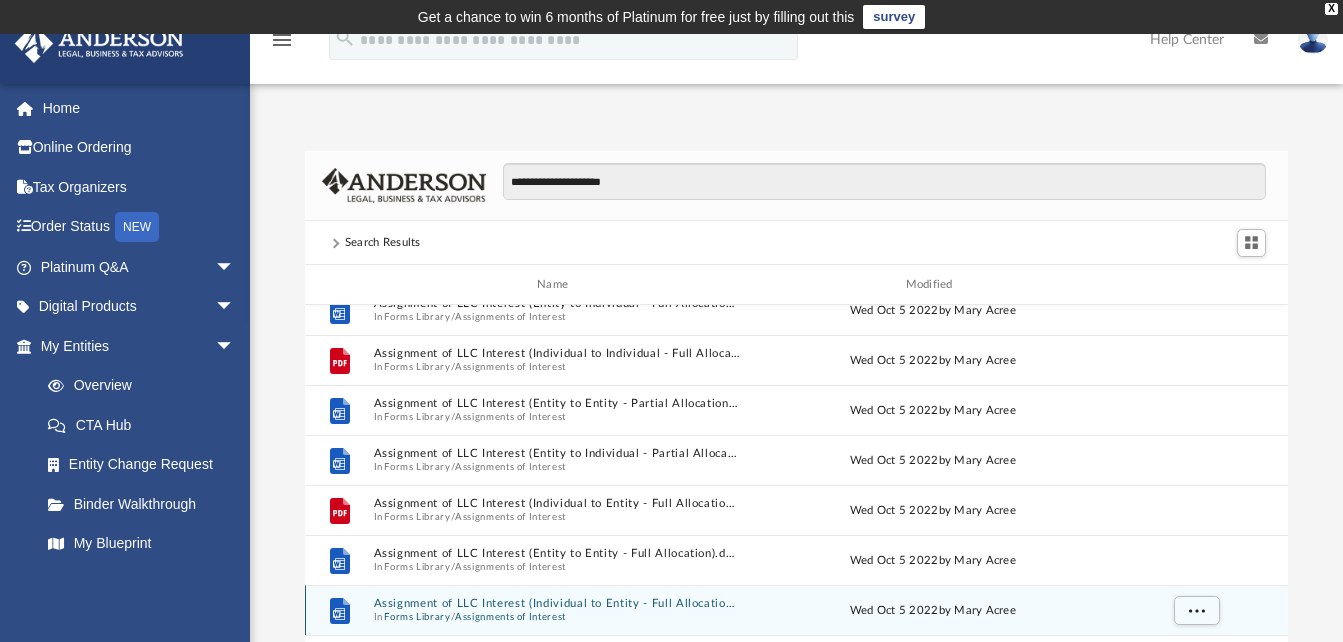 click on "Assignment of LLC Interest (Individual to Entity - Full Allocation).docx" at bounding box center [556, 604] 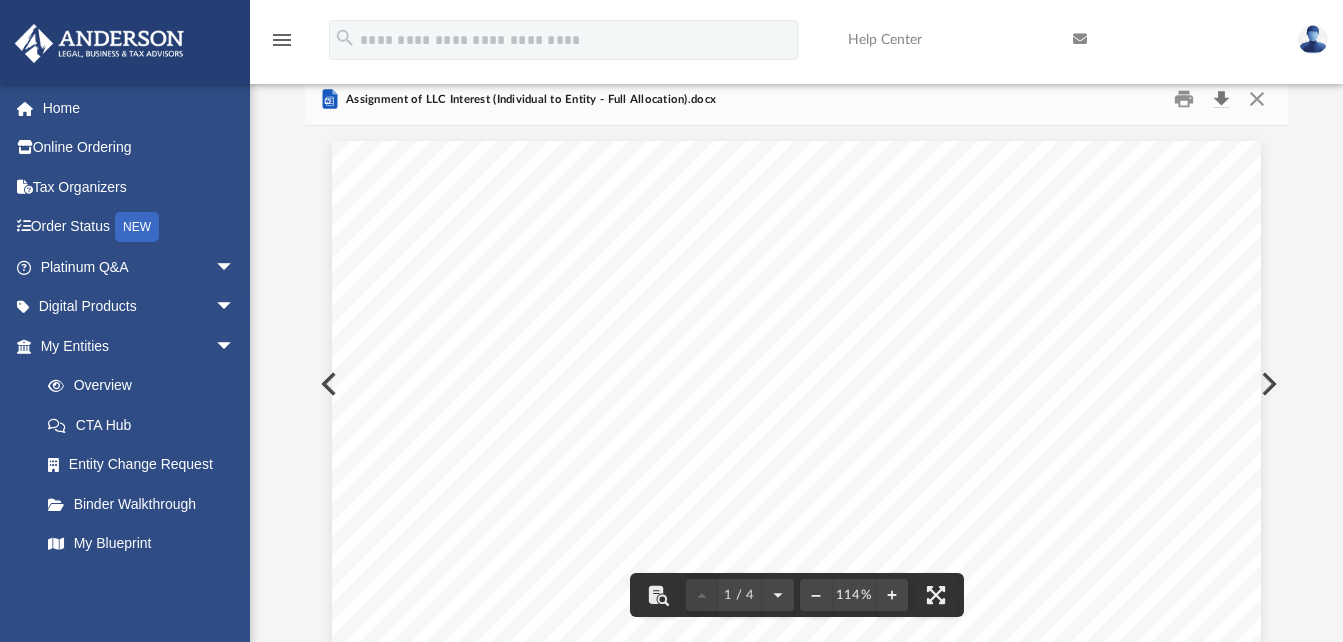 click at bounding box center (1221, 99) 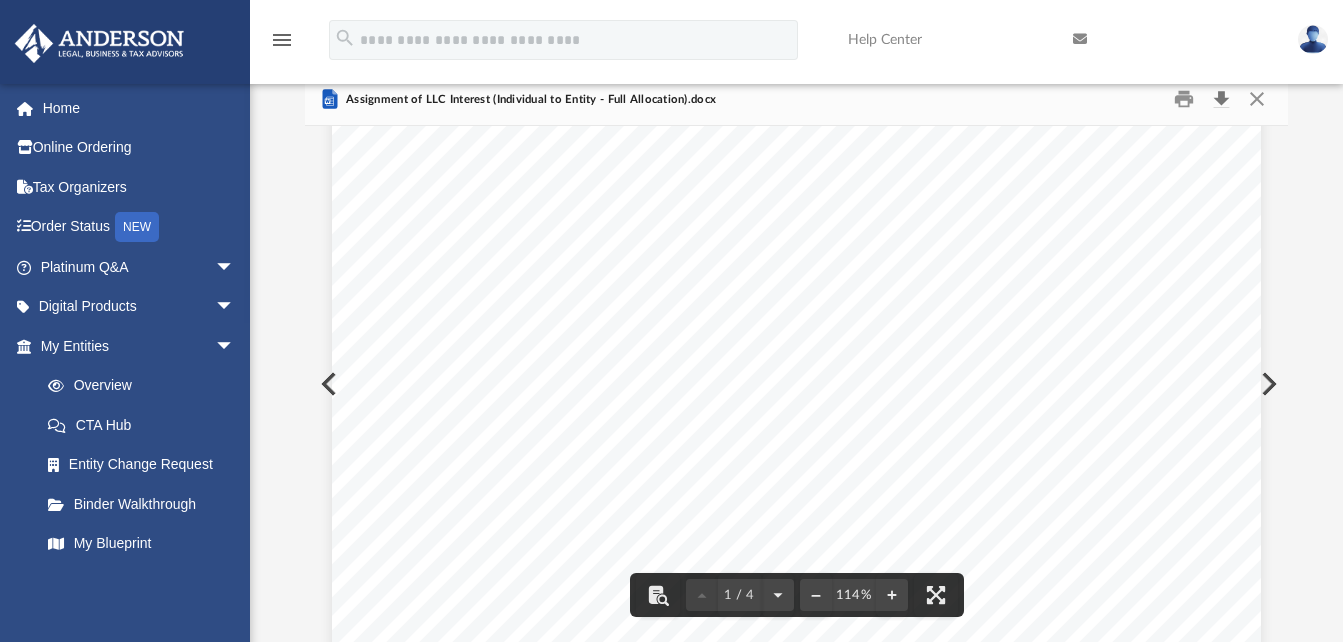 scroll, scrollTop: 0, scrollLeft: 0, axis: both 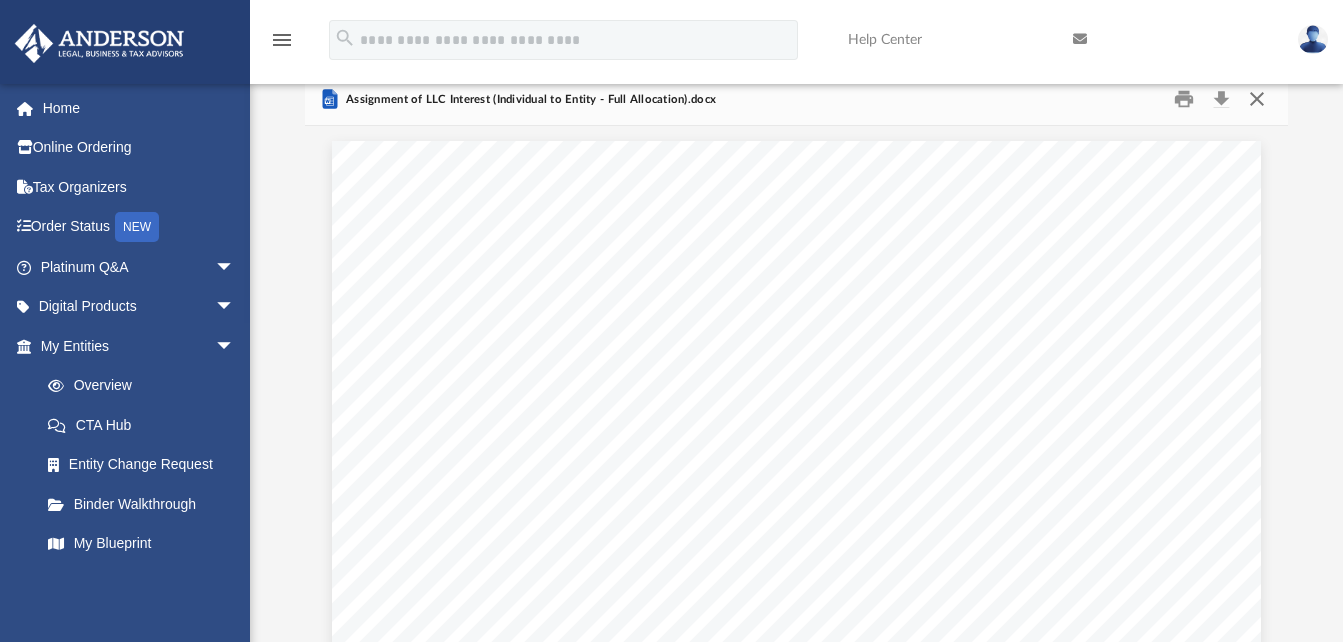 click at bounding box center (1257, 99) 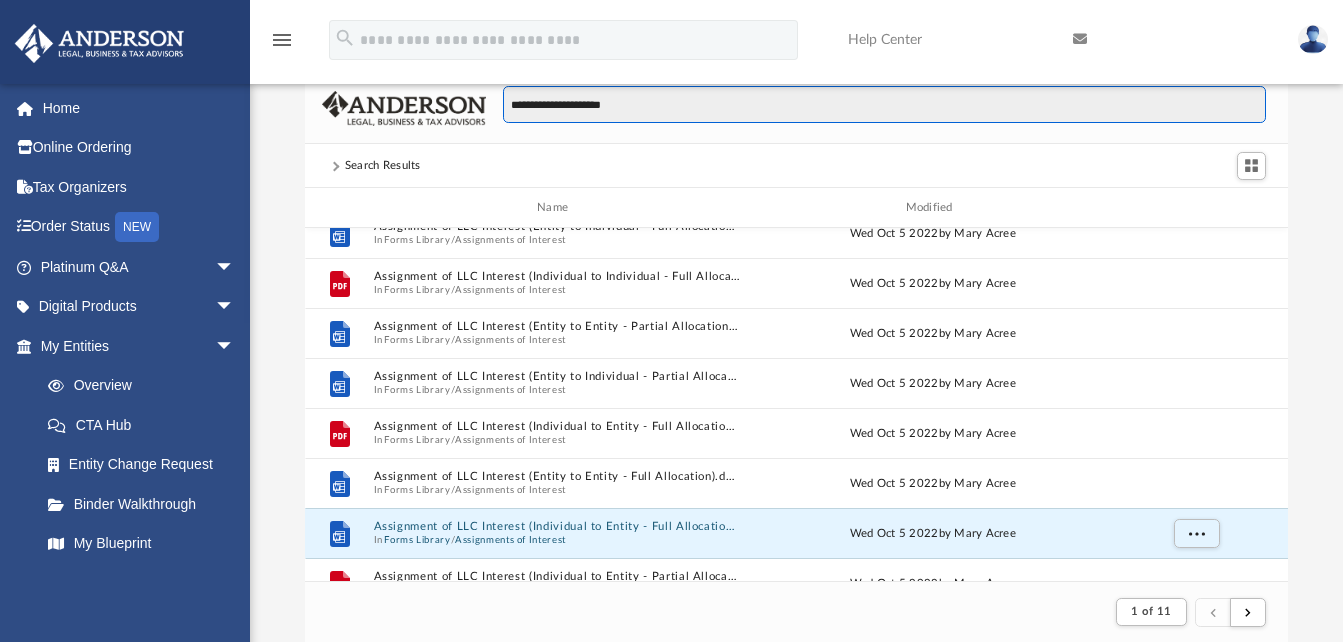 drag, startPoint x: 643, startPoint y: 102, endPoint x: 489, endPoint y: 87, distance: 154.72879 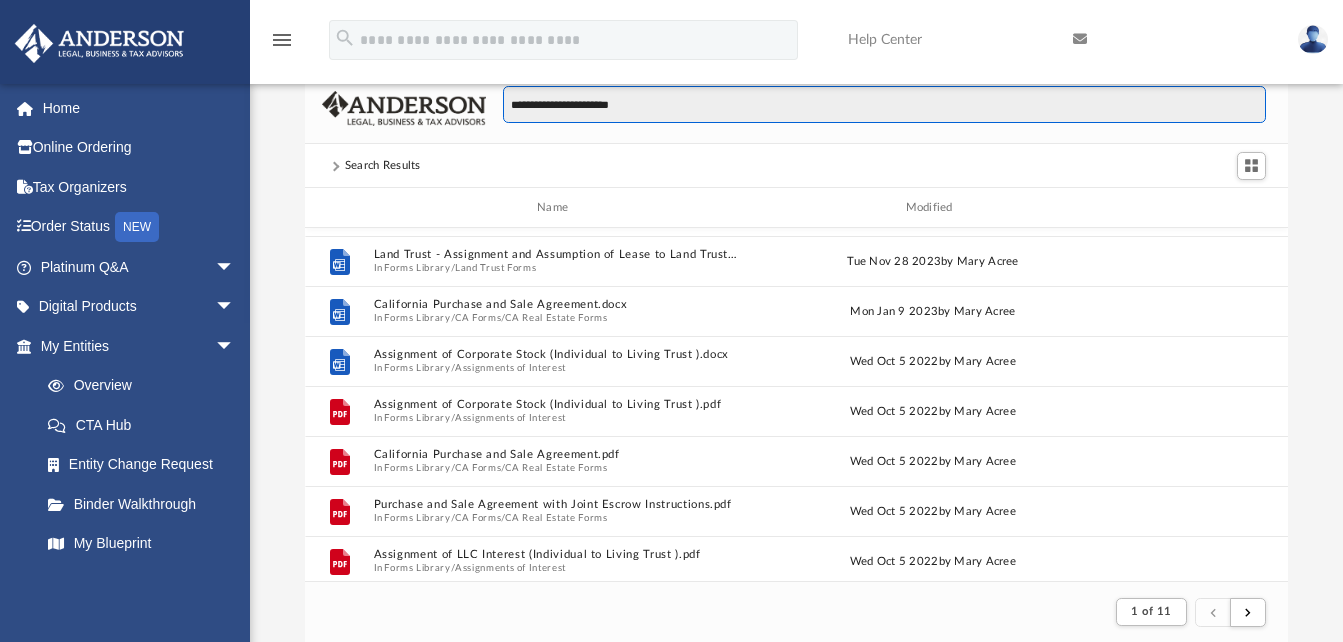 scroll, scrollTop: 0, scrollLeft: 0, axis: both 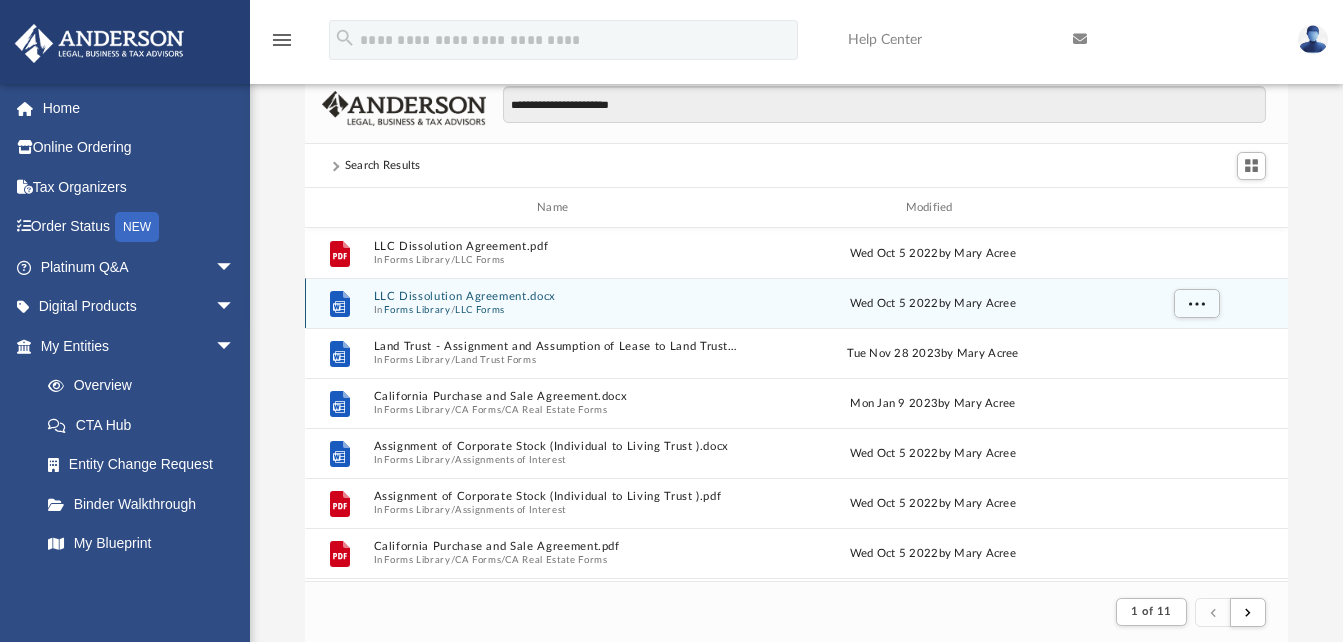 click on "LLC Dissolution Agreement.docx" at bounding box center [556, 297] 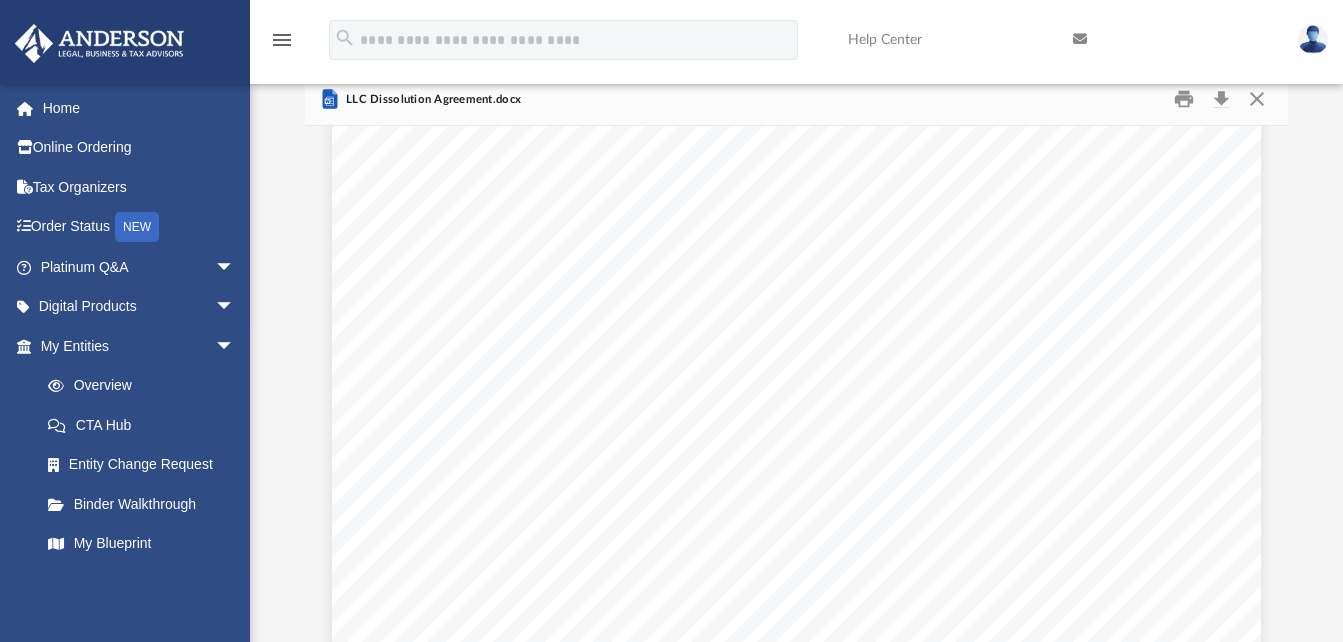 click on "Agreement   for   Dissolution   and   Winding   Up   of , LLC This   Agreement   for   Dissolution   and   Winding   Up   Dissolution   is   entered   into   effective   as of   the   day   of   ,   20 _ _   (the   “Effective   Date”)   by   and   among (the   “Managing   Member”), (the   “Members”),   and ,   a   Limited Liability   Company   (“the   Company”),   to provide   for   the   dissolution   and   orderly   winding   up   of   the   Company’s   business; RECITALS: A.   The   Managing   Member   and   the   Members   are   all   the   members   of   the   Company, formed   pursuant   to   Articles   of   Organization   filed   with   the   Secretary   of   State   on ,   20 _ _,   and   pursuant   to   an   Operating   Agreement   dated   as of   ,   20 _ _;   and B.   The   Members   and   the   Managing   Member   desire   to   liquidate   and   dissolve   the Company,   on   the   terms   and   conditions   set   forth   herein; Now,   Therefore,   the   parties   agree   as" at bounding box center [796, 645] 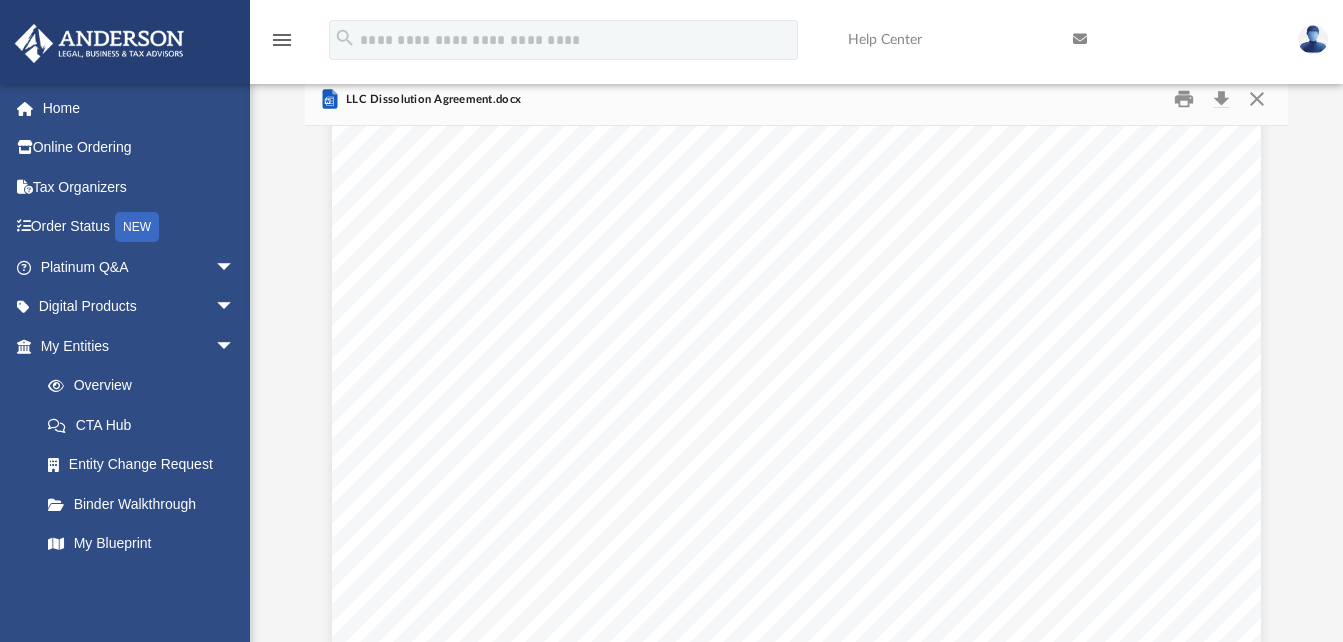 scroll, scrollTop: 5094, scrollLeft: 0, axis: vertical 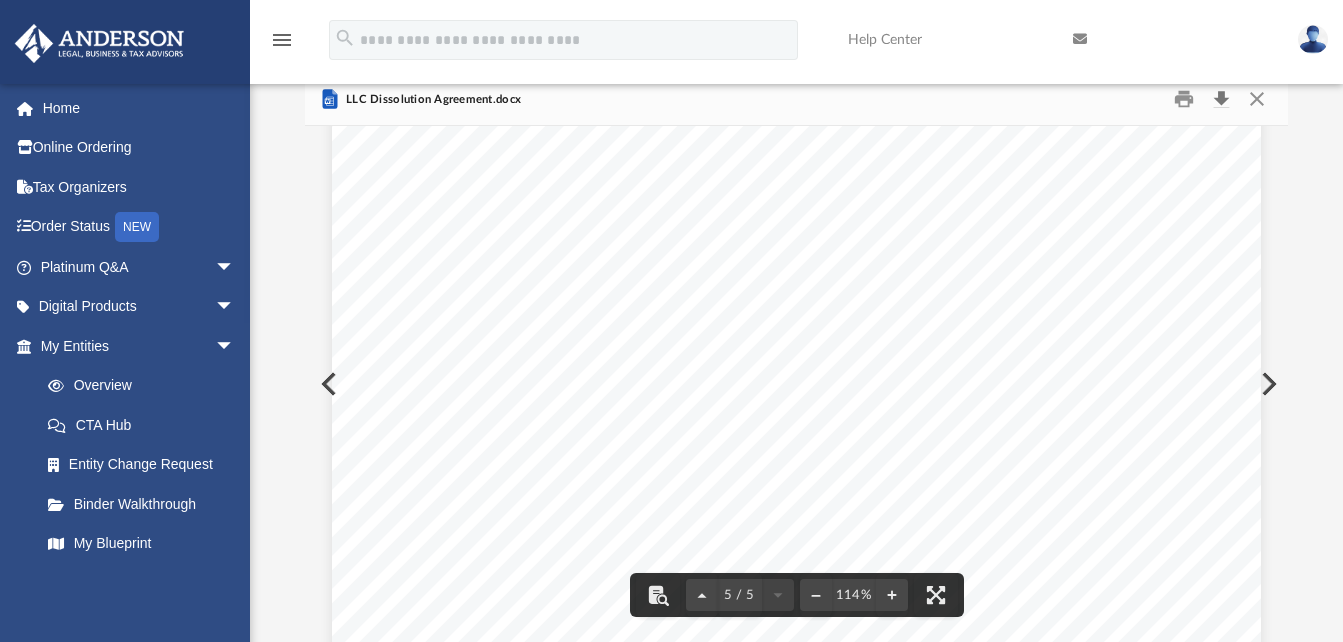 click at bounding box center [1221, 99] 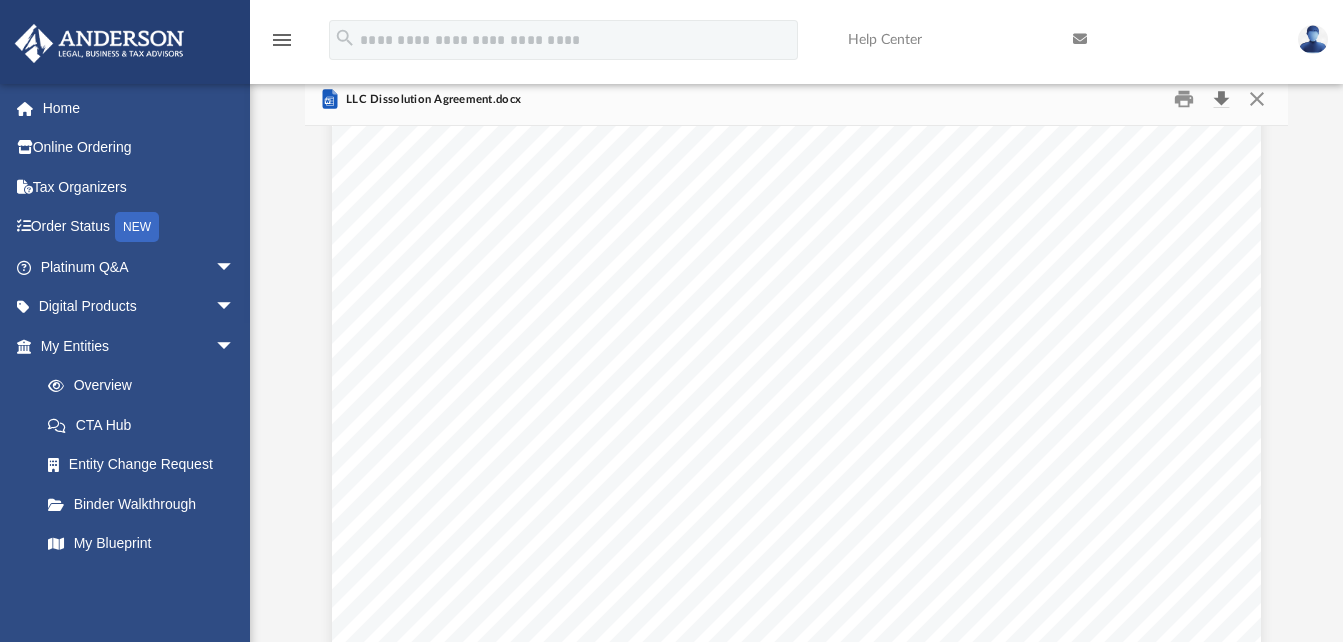 scroll, scrollTop: 0, scrollLeft: 0, axis: both 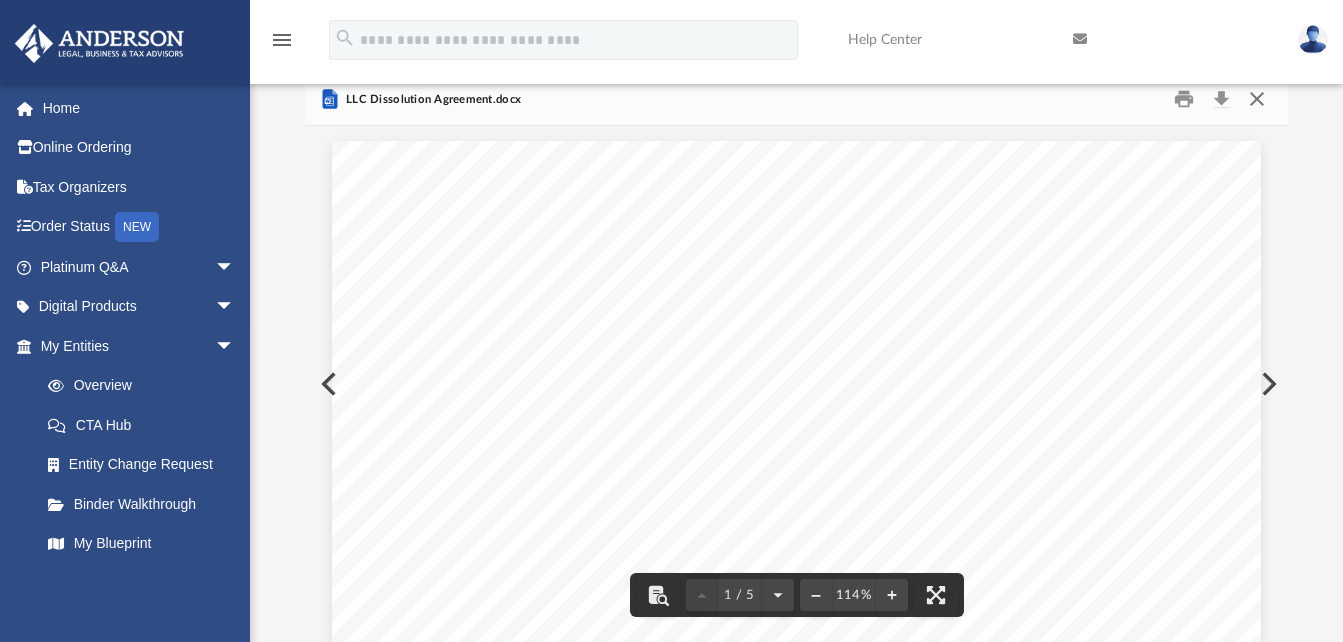 click at bounding box center [1257, 99] 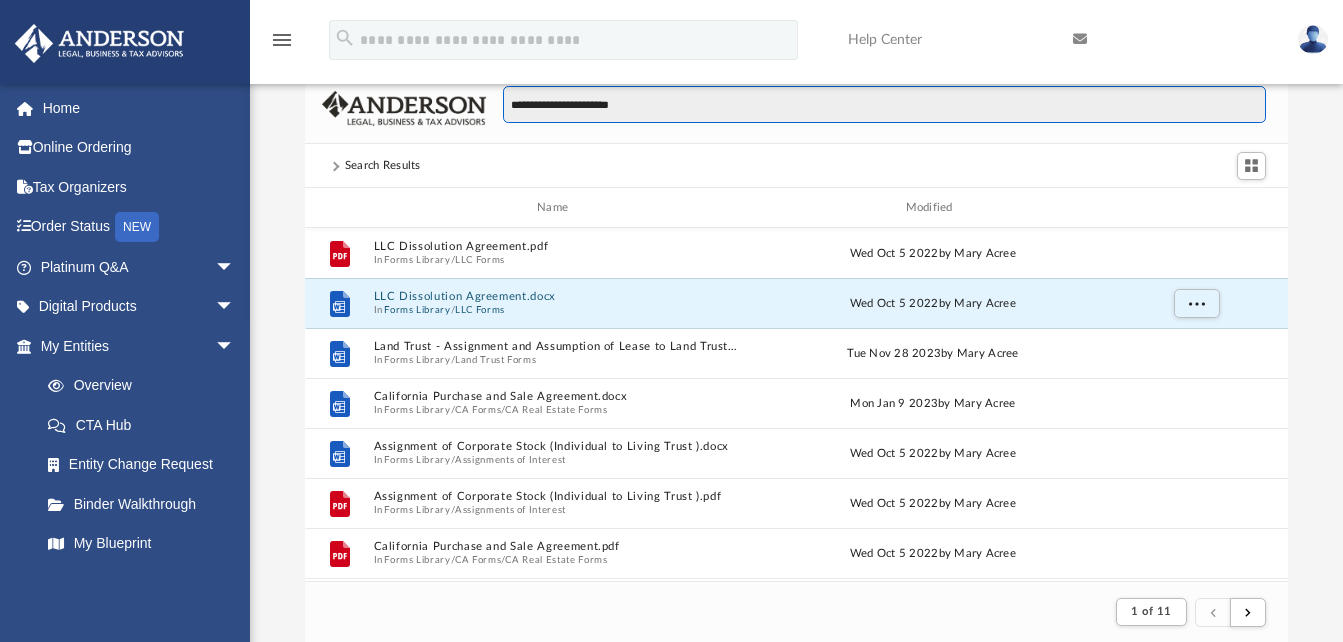 drag, startPoint x: 659, startPoint y: 105, endPoint x: 486, endPoint y: 99, distance: 173.10402 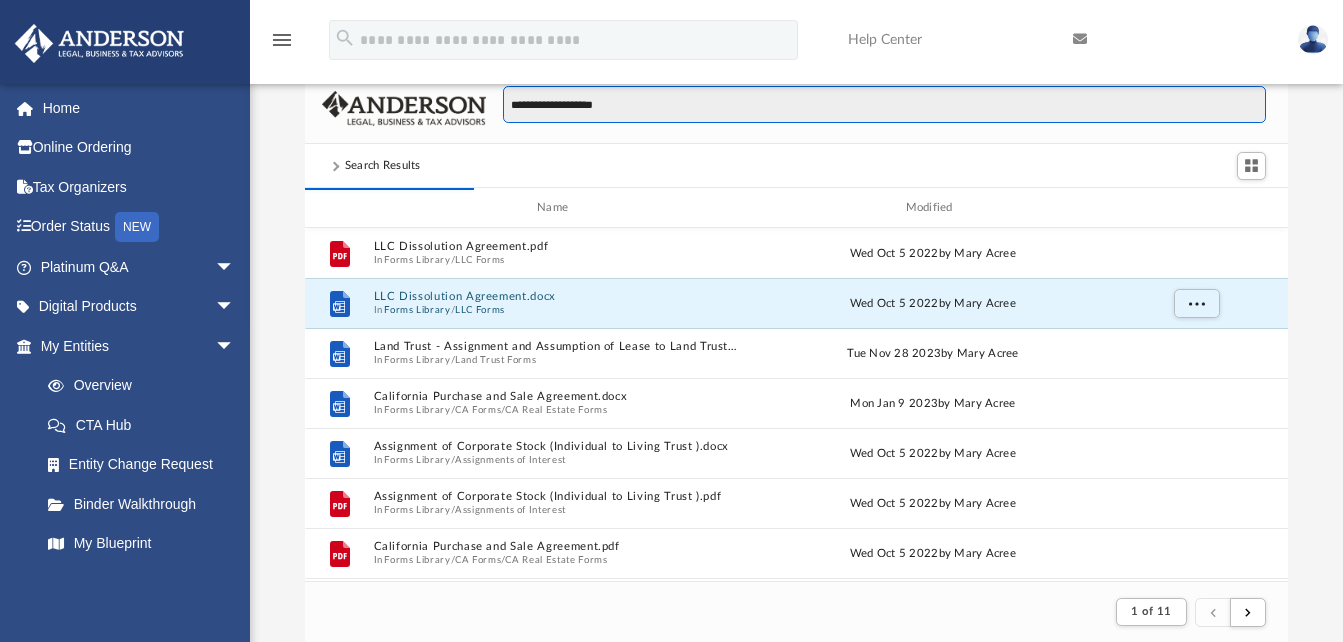 type on "**********" 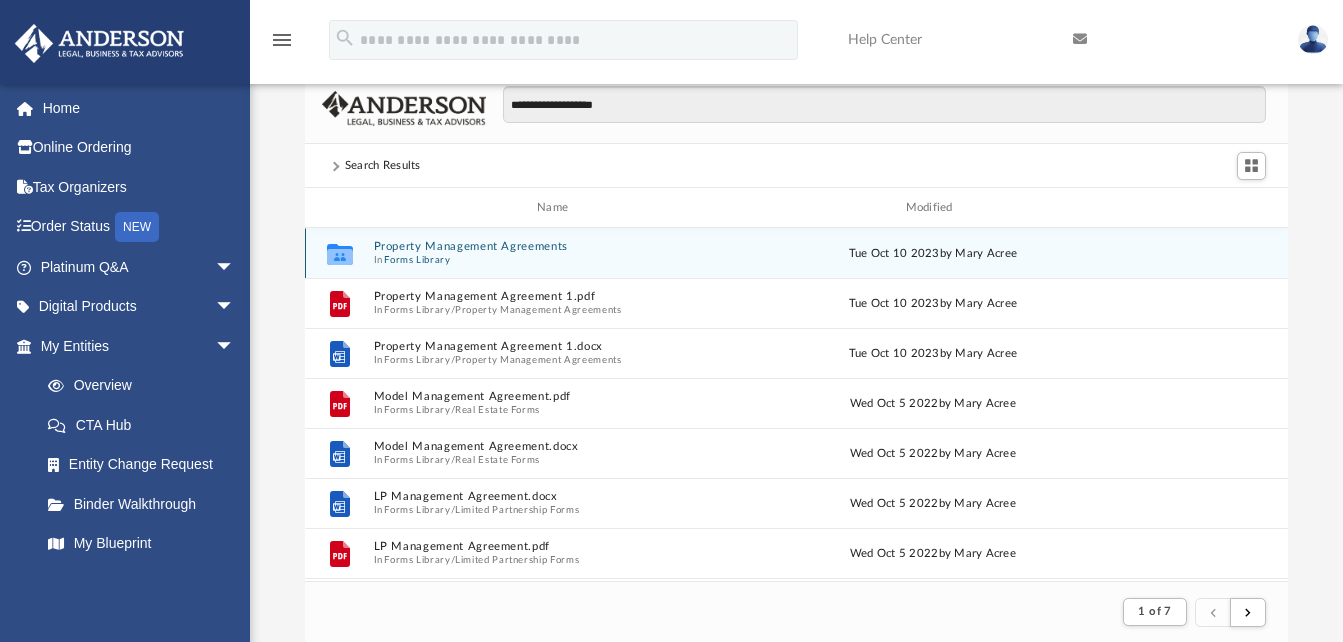 click on "In   Forms Library" at bounding box center [556, 260] 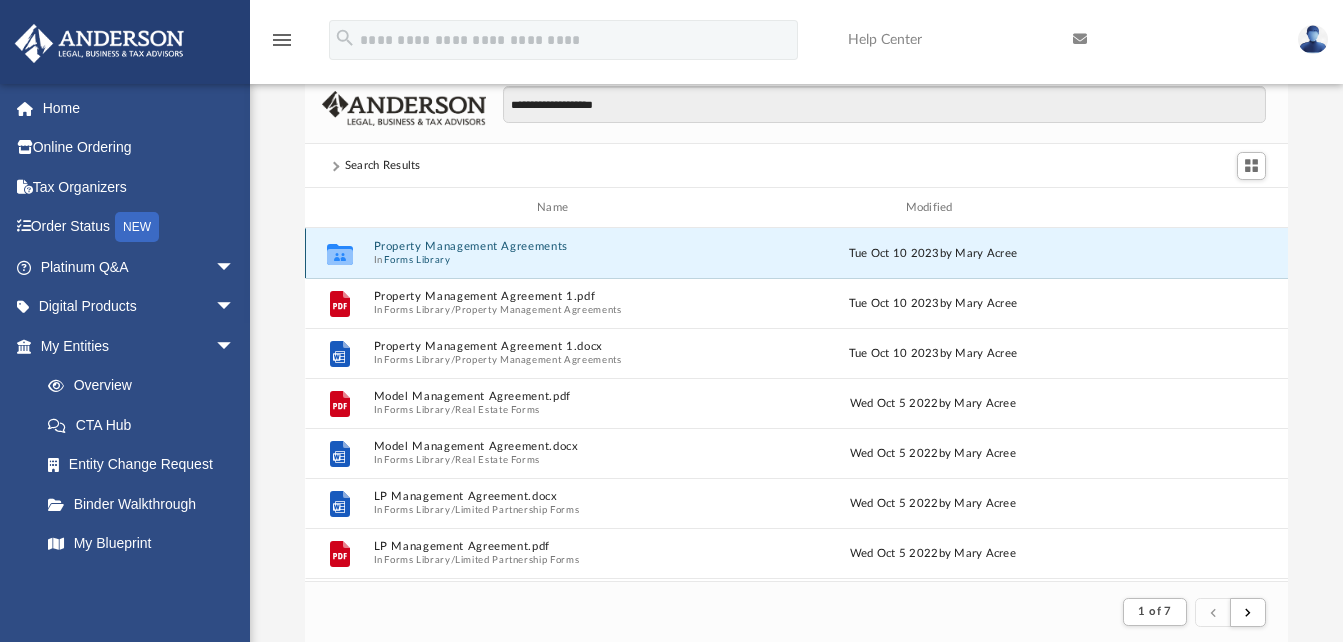 click on "In   Forms Library" at bounding box center (556, 260) 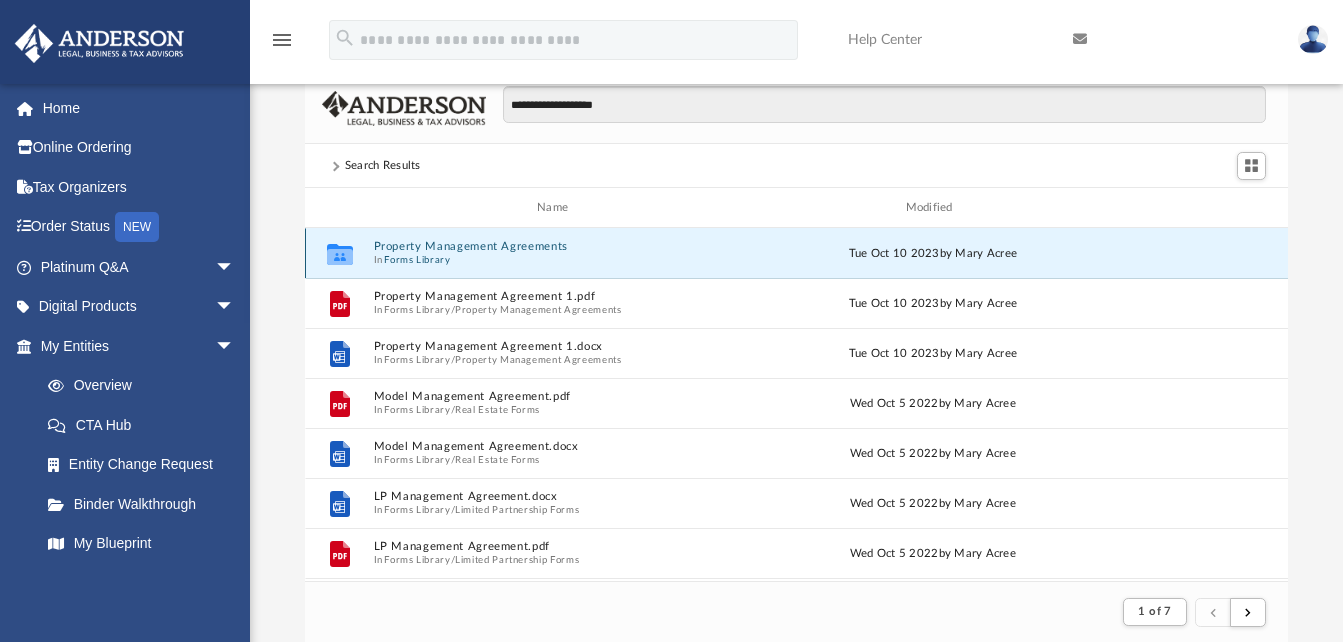 click on "Forms Library" at bounding box center [417, 260] 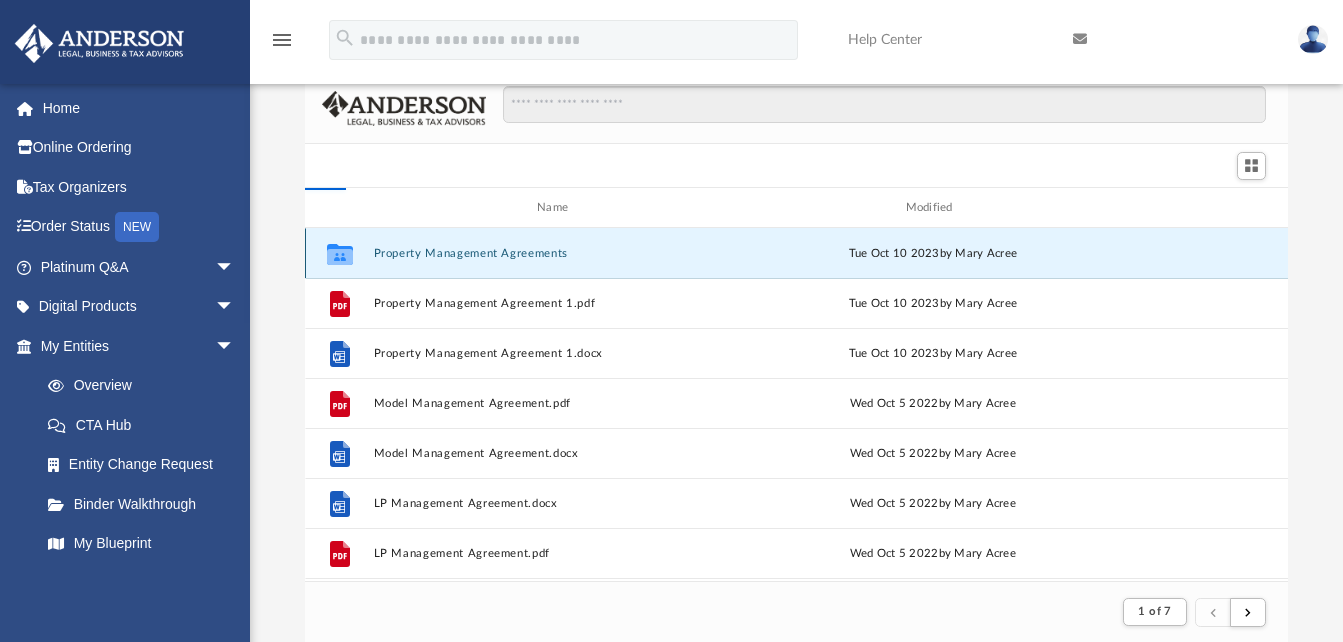 scroll, scrollTop: 16, scrollLeft: 16, axis: both 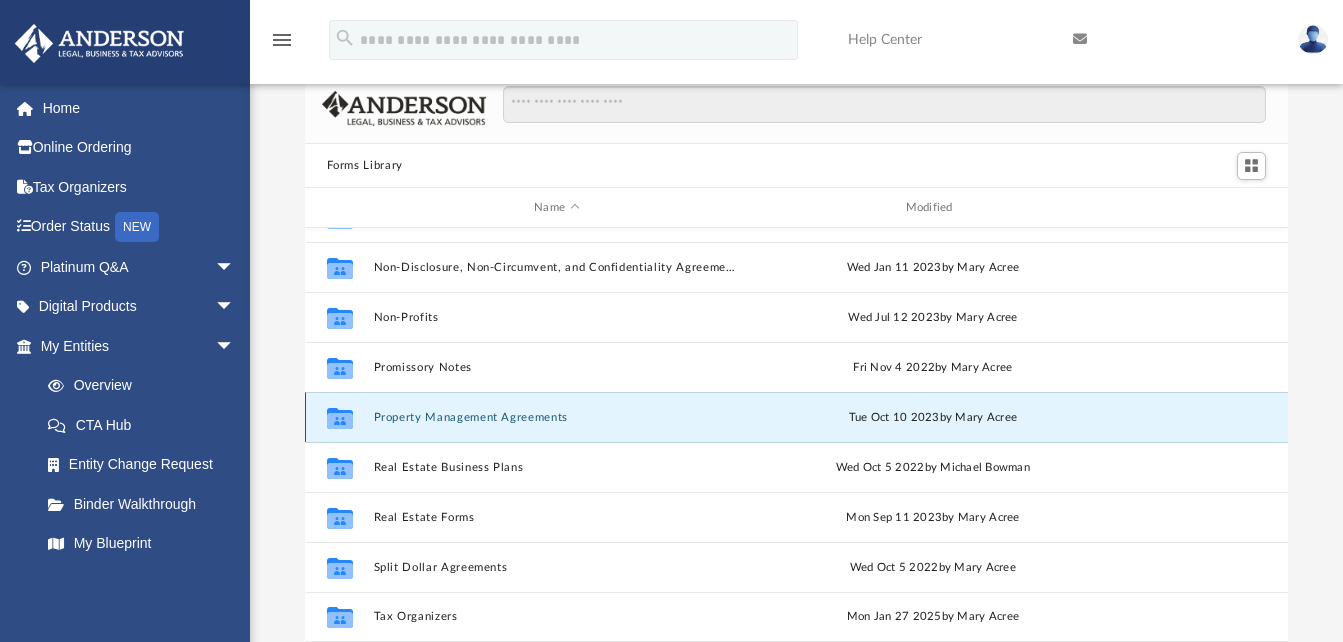 click on "Property Management Agreements" at bounding box center [556, 417] 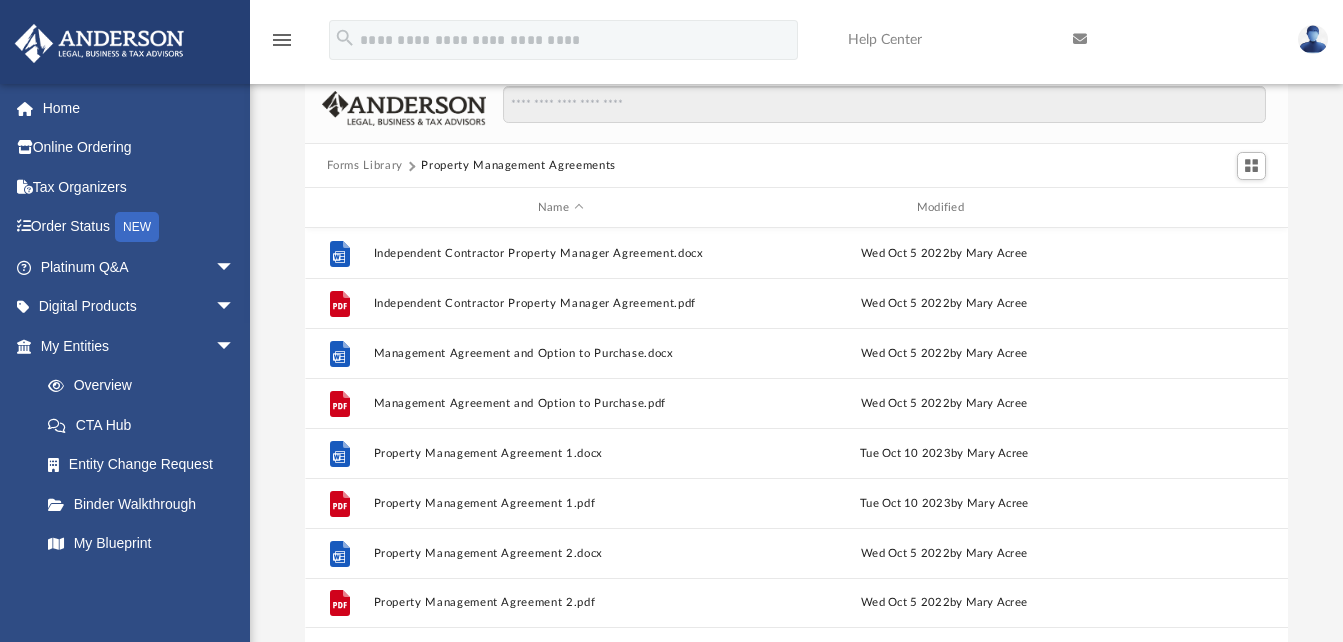 scroll, scrollTop: 0, scrollLeft: 0, axis: both 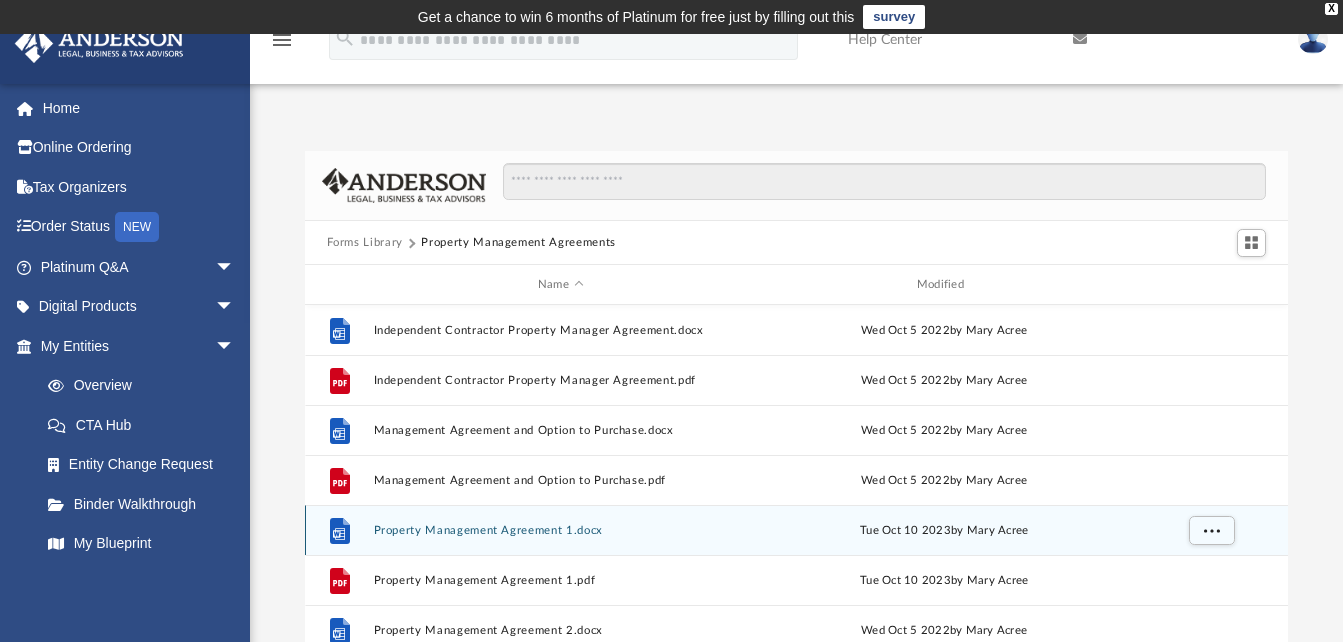 click on "Property Management Agreement 1.docx" at bounding box center (560, 530) 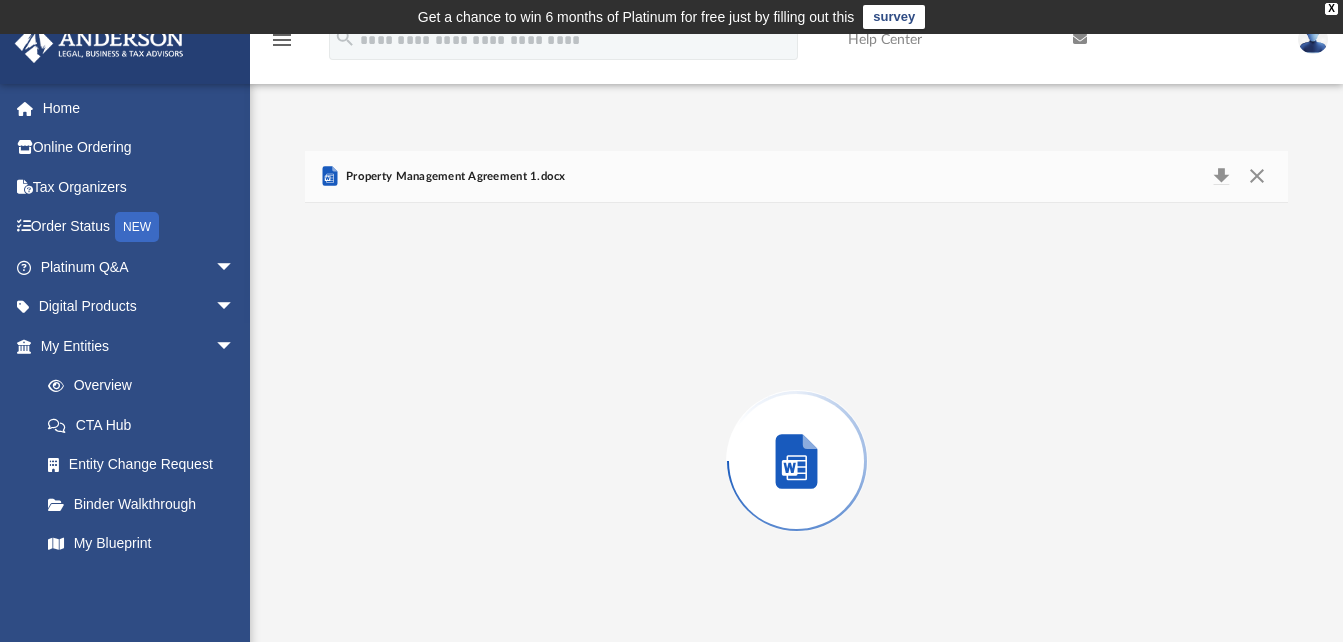 scroll, scrollTop: 77, scrollLeft: 0, axis: vertical 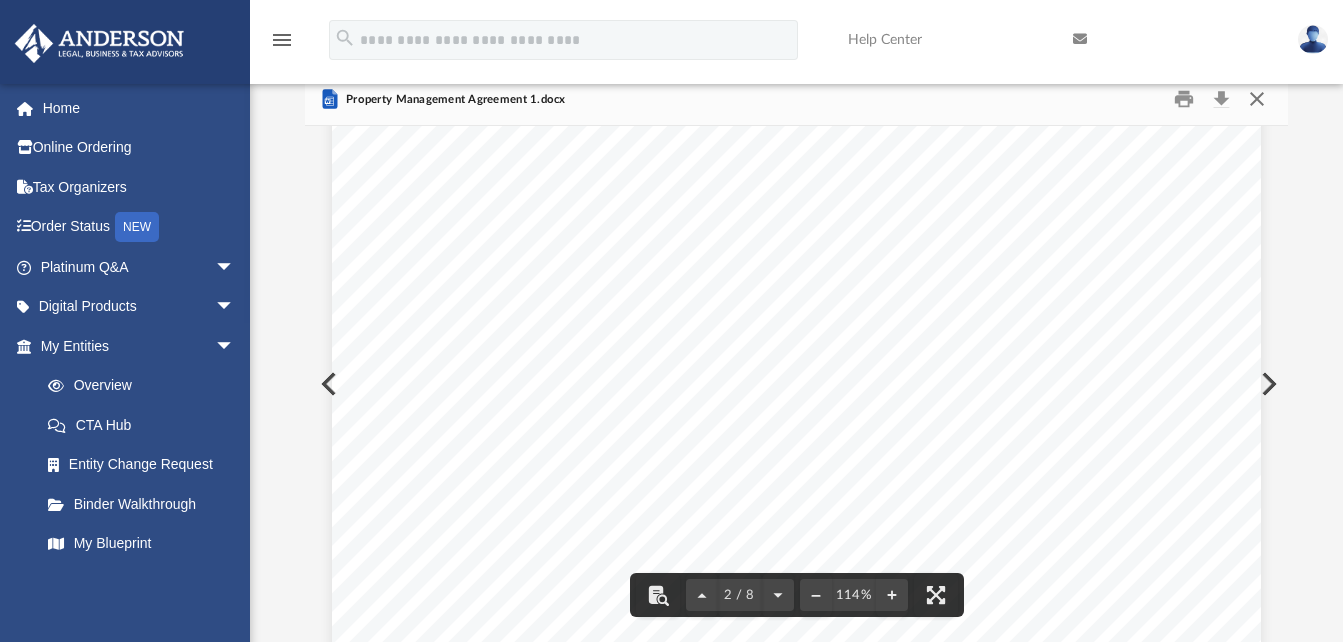 click at bounding box center (1257, 99) 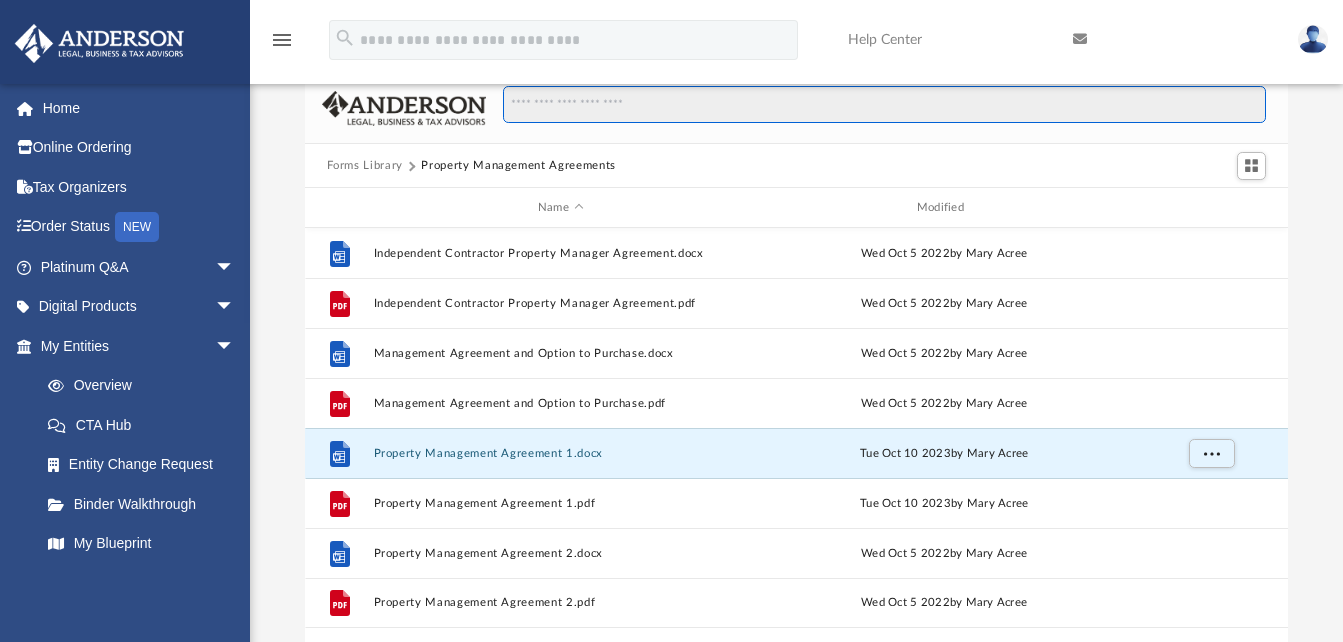 click at bounding box center (884, 105) 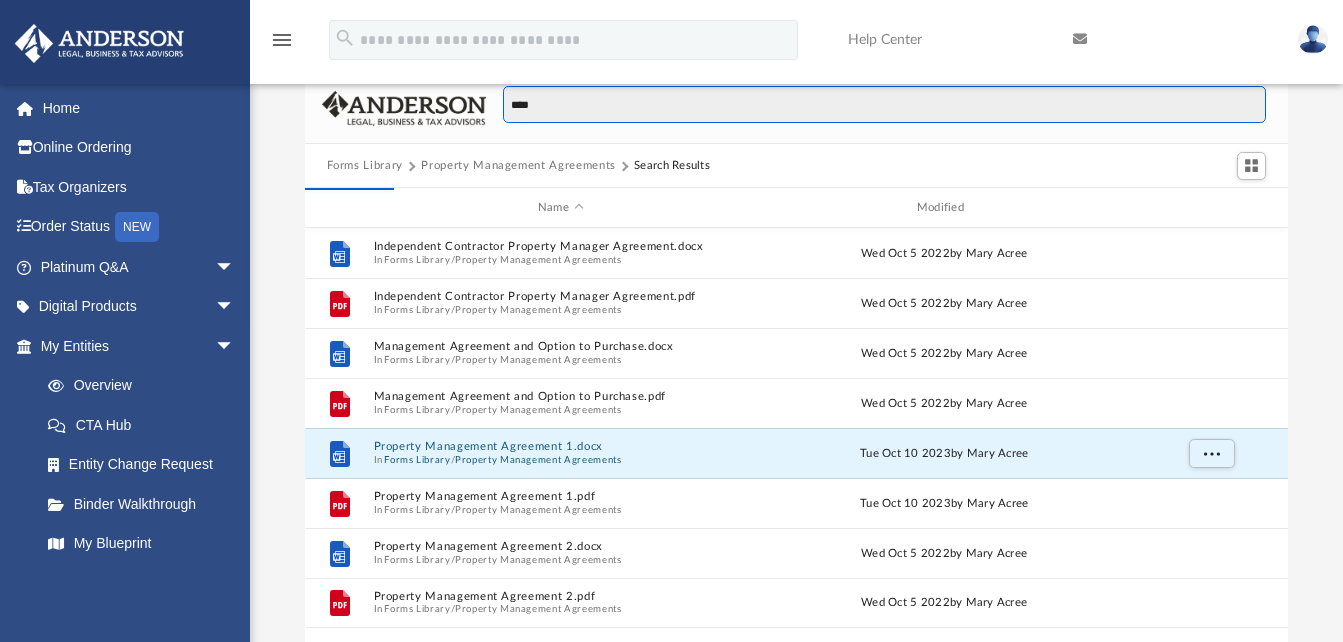 type on "****" 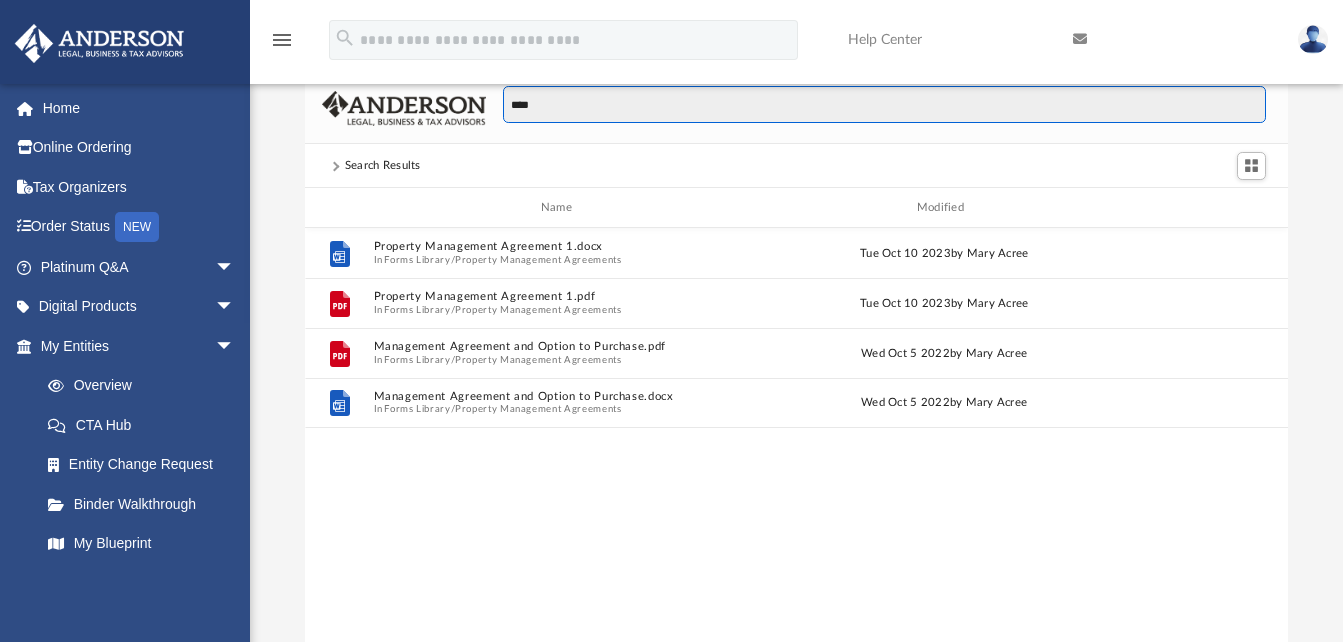 scroll, scrollTop: 0, scrollLeft: 0, axis: both 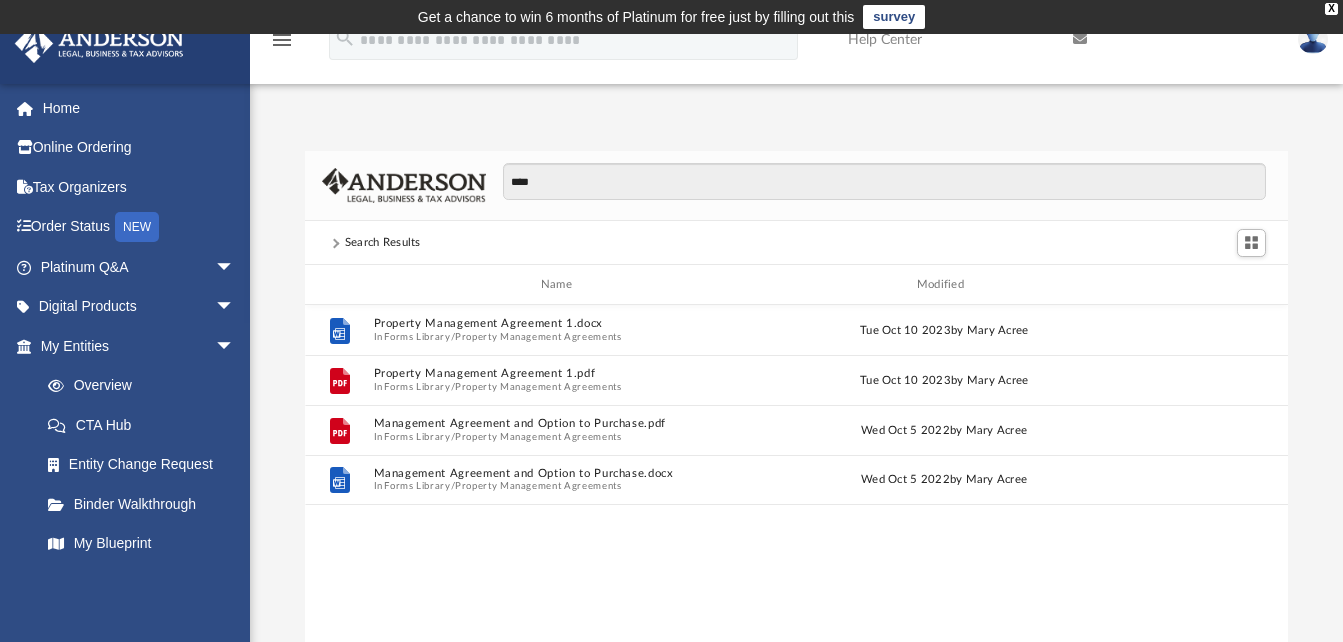 click at bounding box center [334, 243] 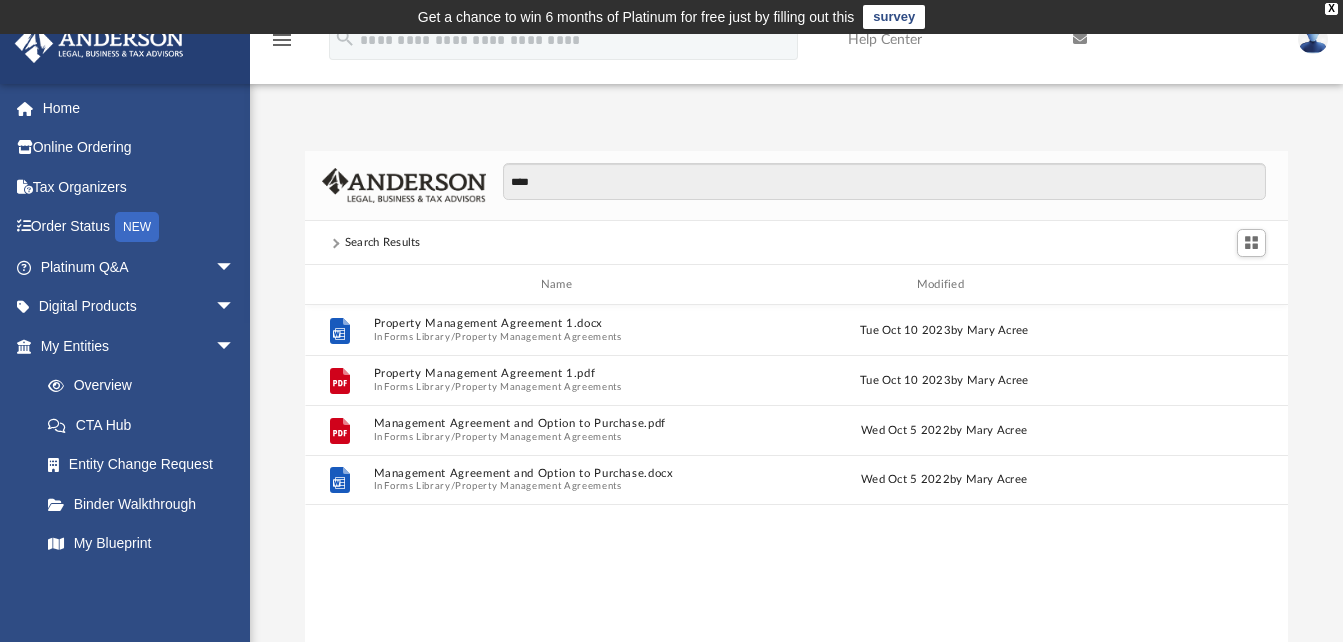 click on "Search Results" at bounding box center (383, 243) 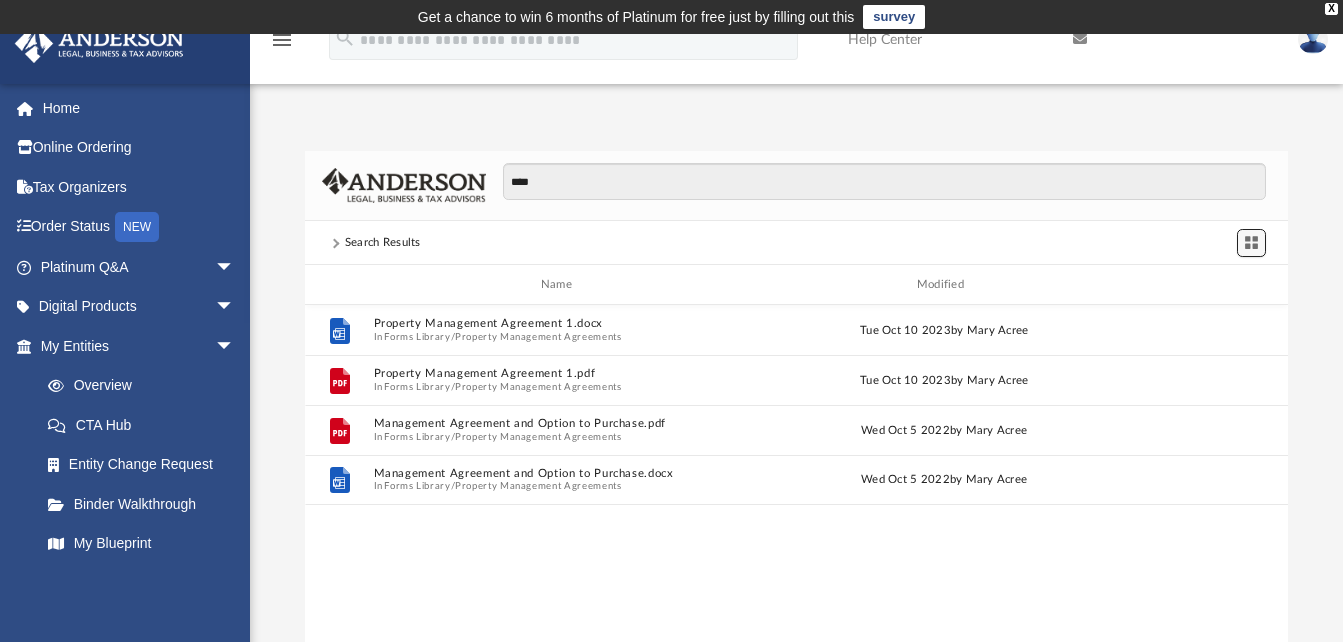 click at bounding box center [1251, 242] 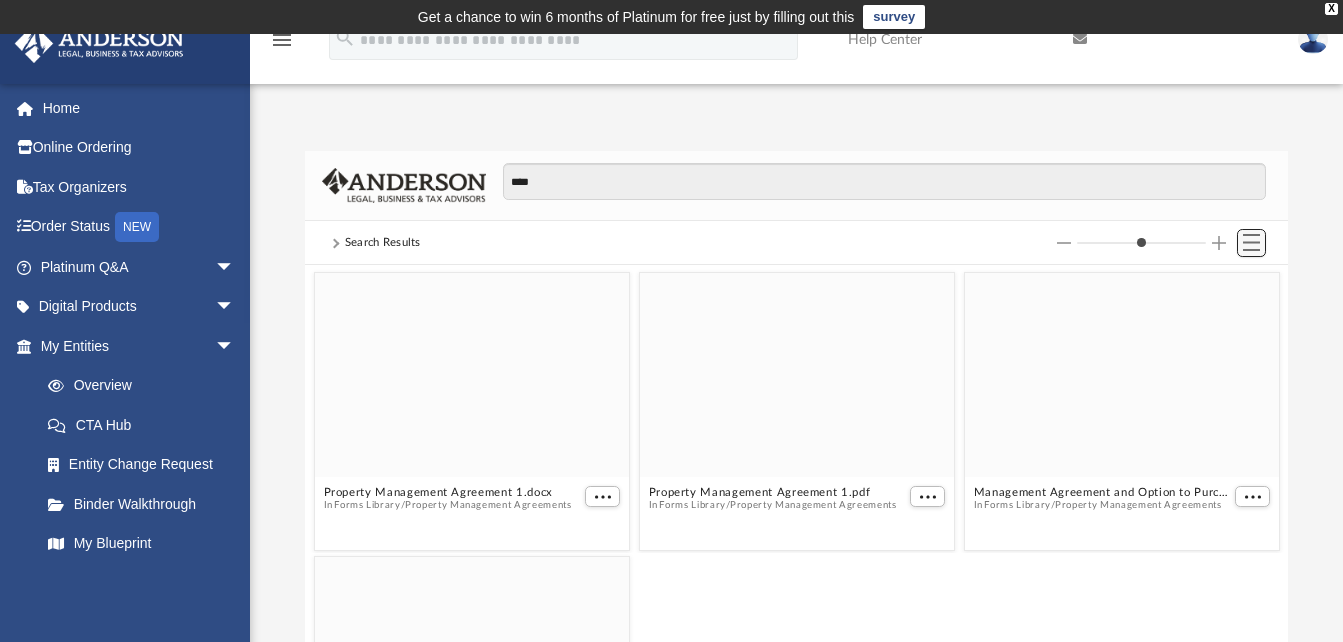 scroll, scrollTop: 16, scrollLeft: 16, axis: both 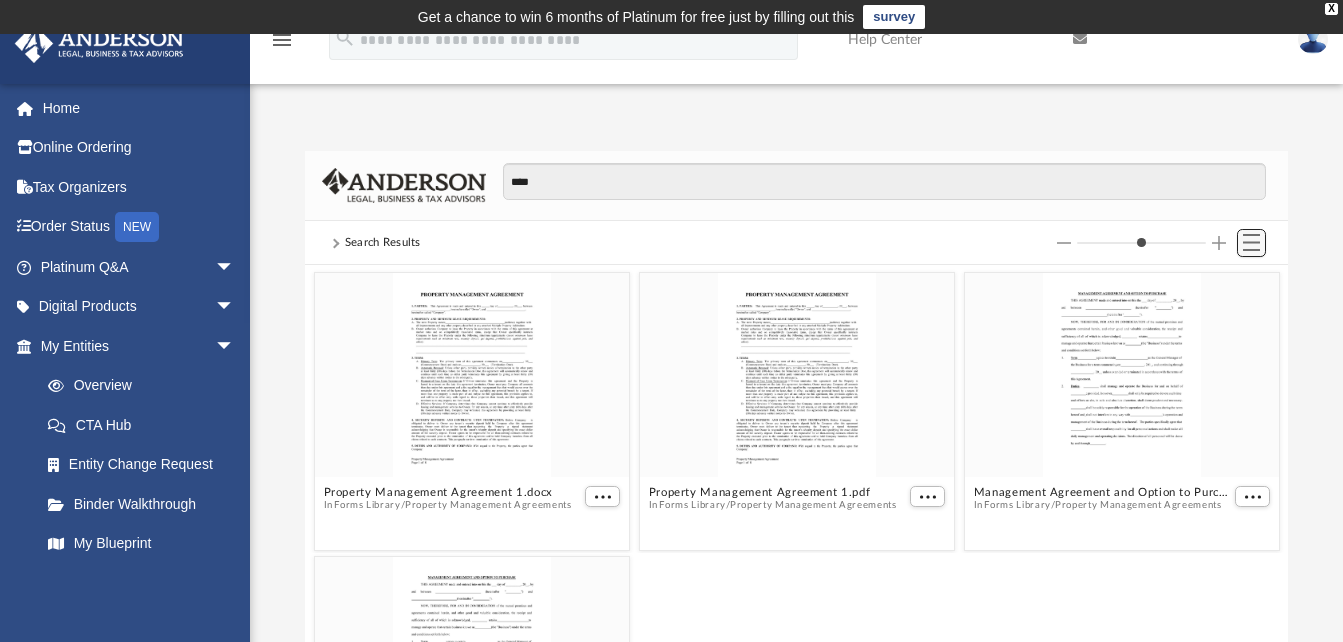 click at bounding box center [1251, 242] 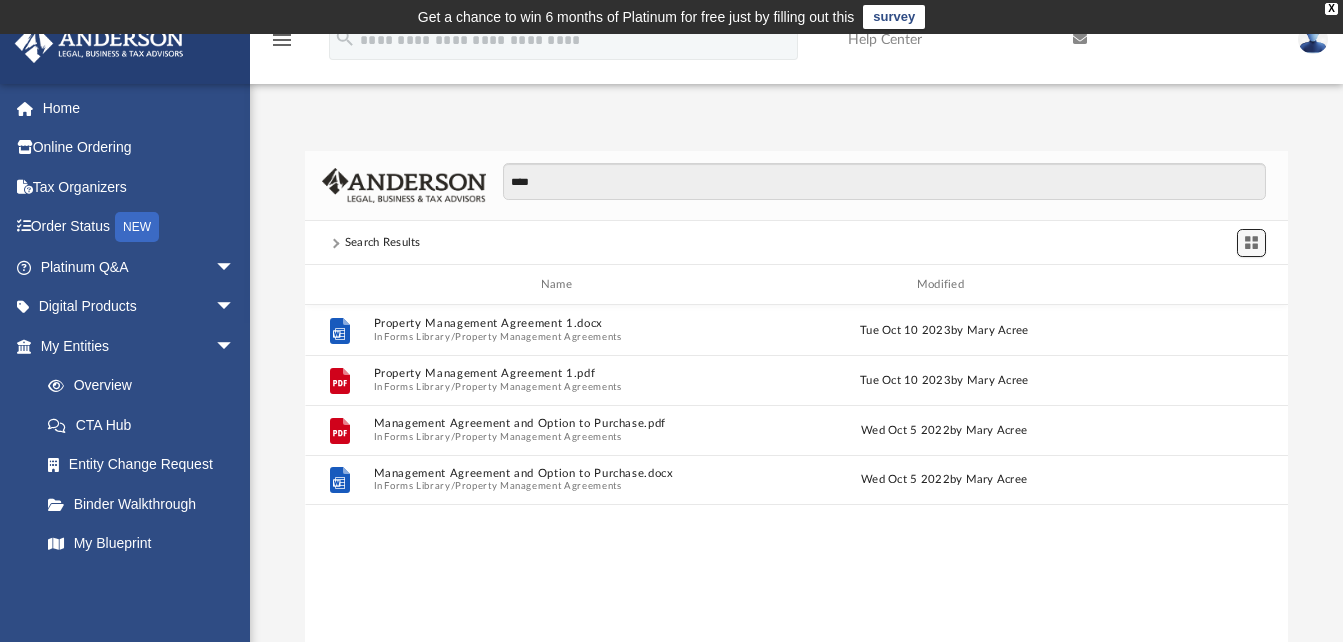 scroll, scrollTop: 16, scrollLeft: 16, axis: both 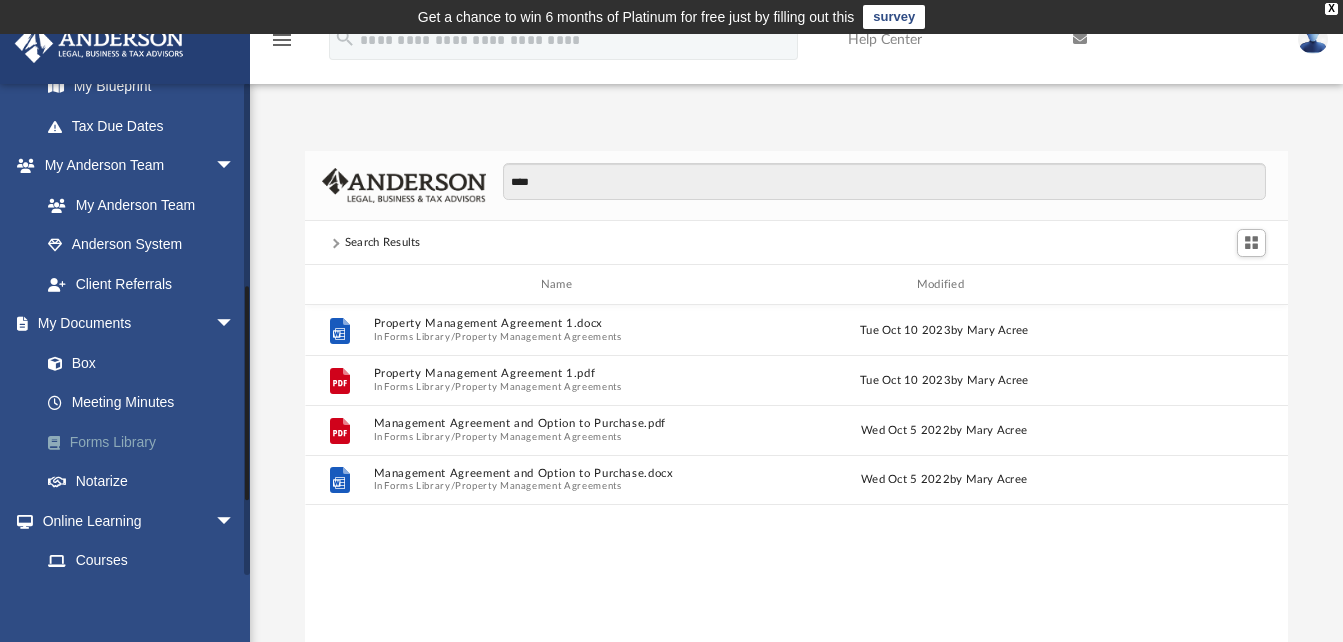 click on "Forms Library" at bounding box center (146, 442) 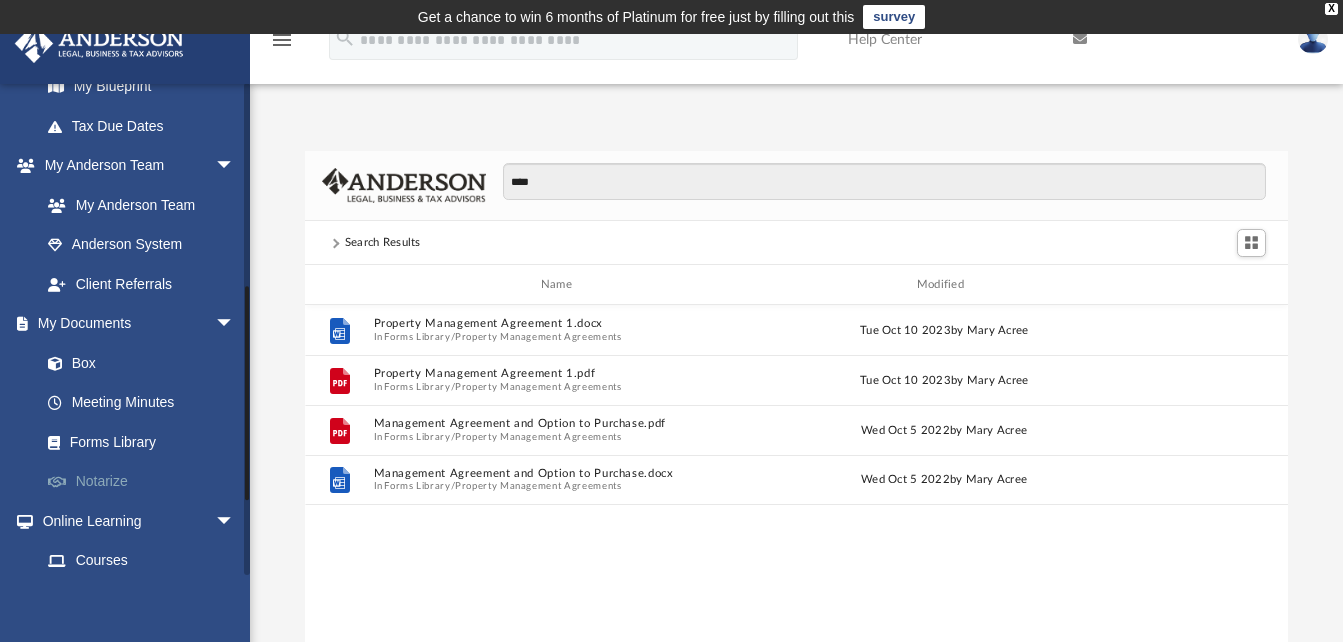 click on "Notarize" at bounding box center (146, 482) 